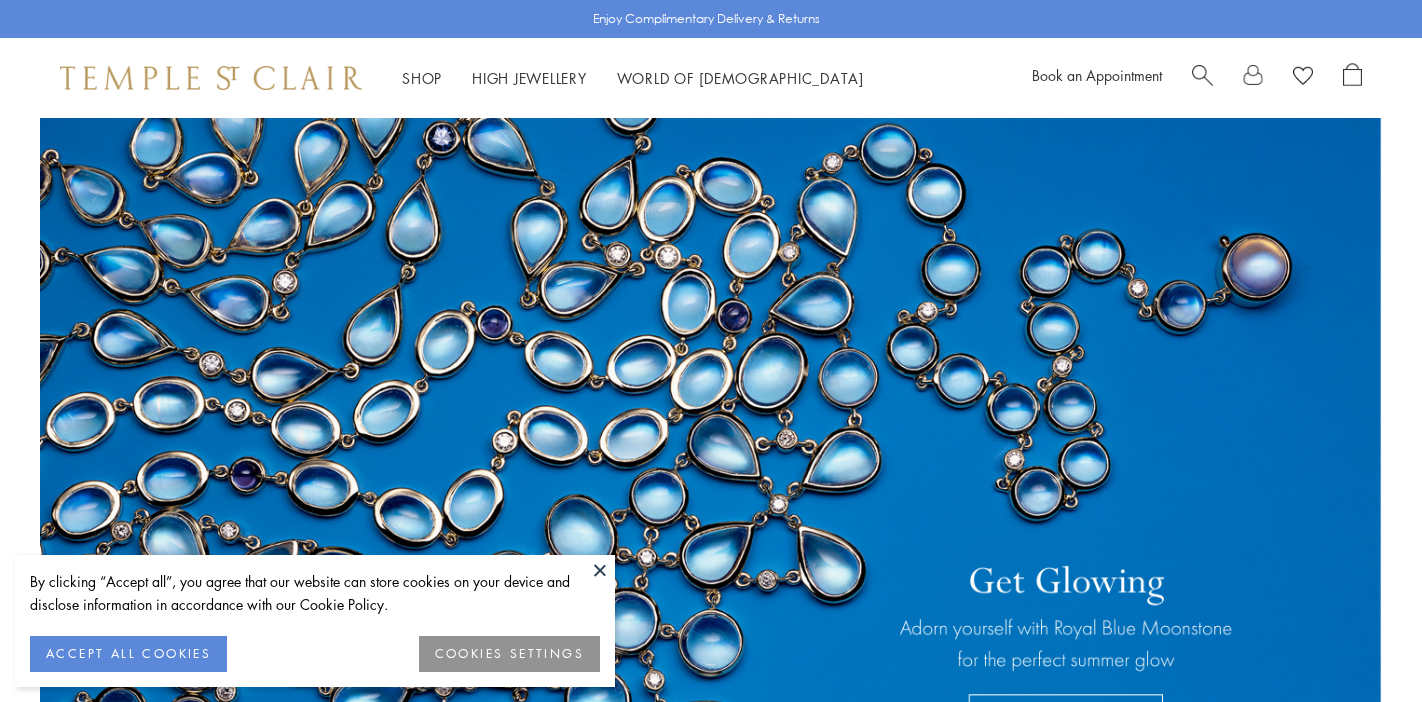 scroll, scrollTop: 0, scrollLeft: 0, axis: both 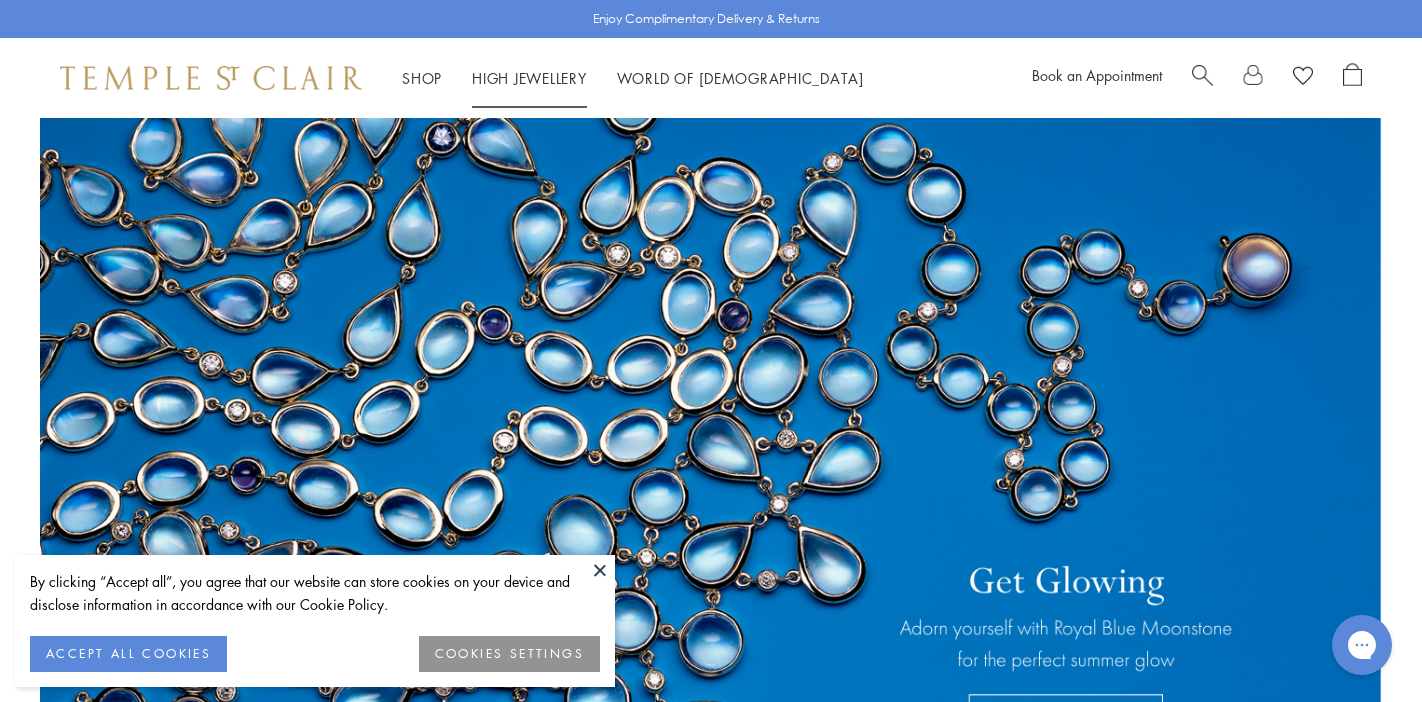 click on "High Jewellery High Jewellery" at bounding box center (529, 78) 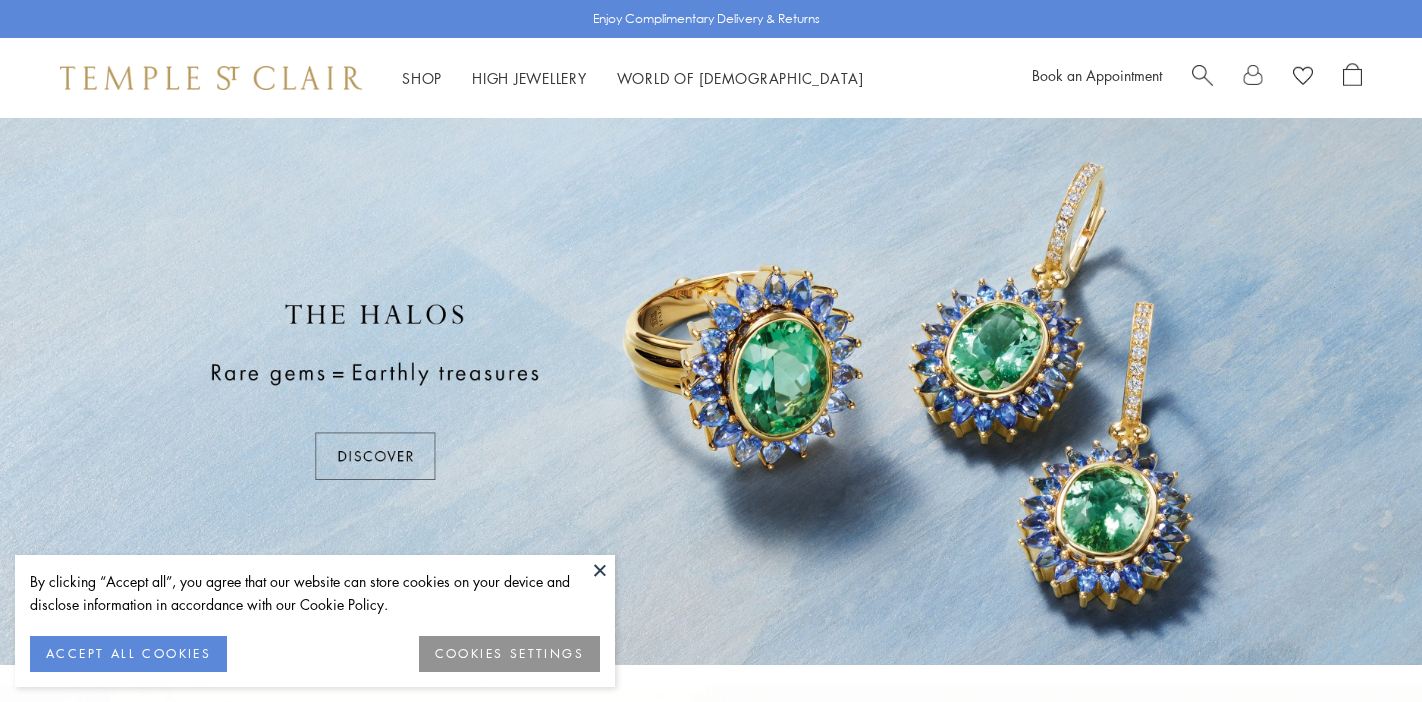 scroll, scrollTop: 0, scrollLeft: 0, axis: both 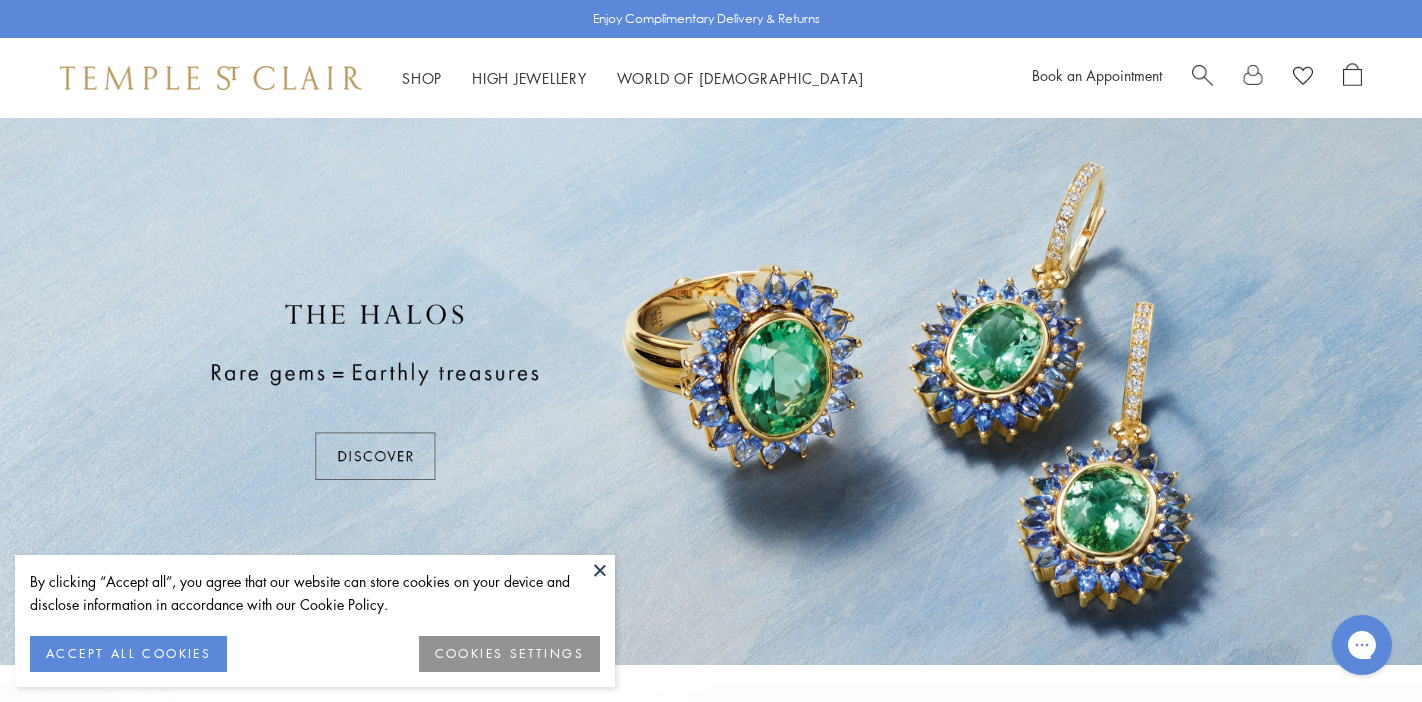 click at bounding box center [600, 570] 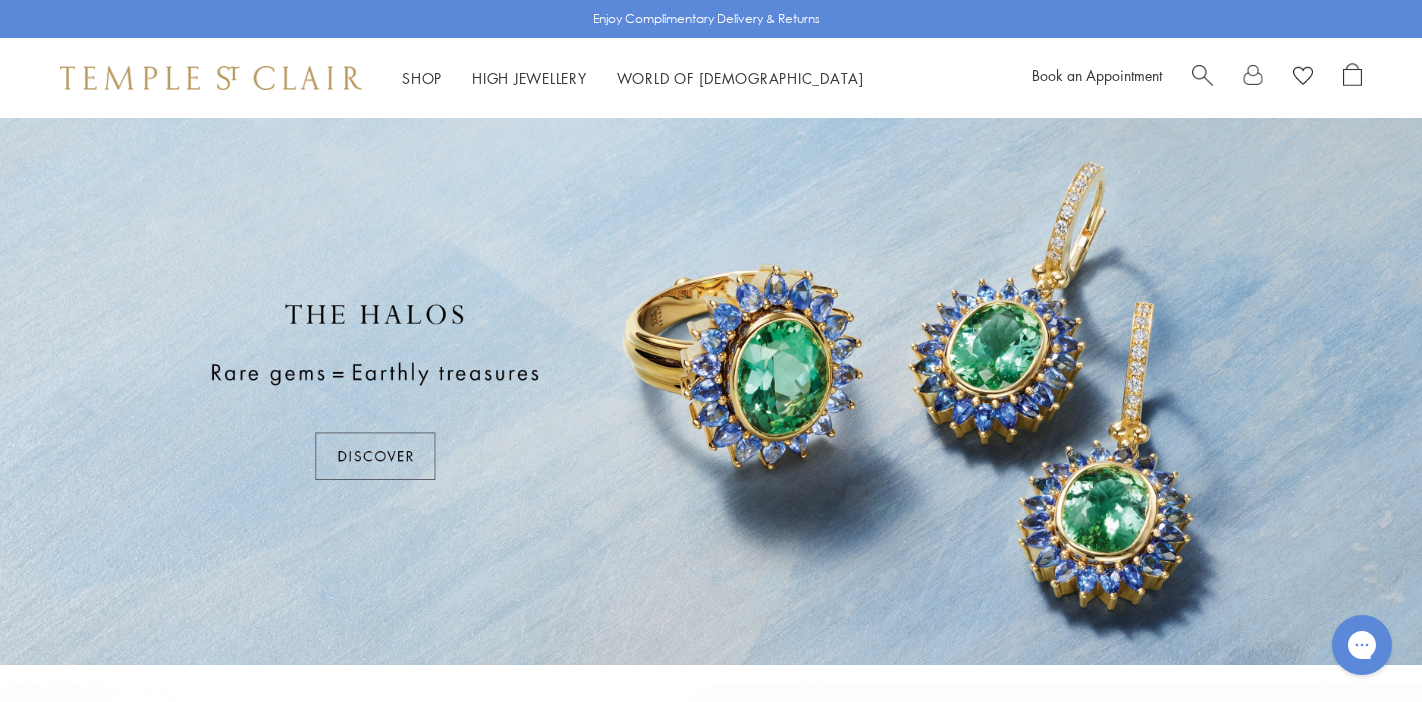 click at bounding box center [711, 391] 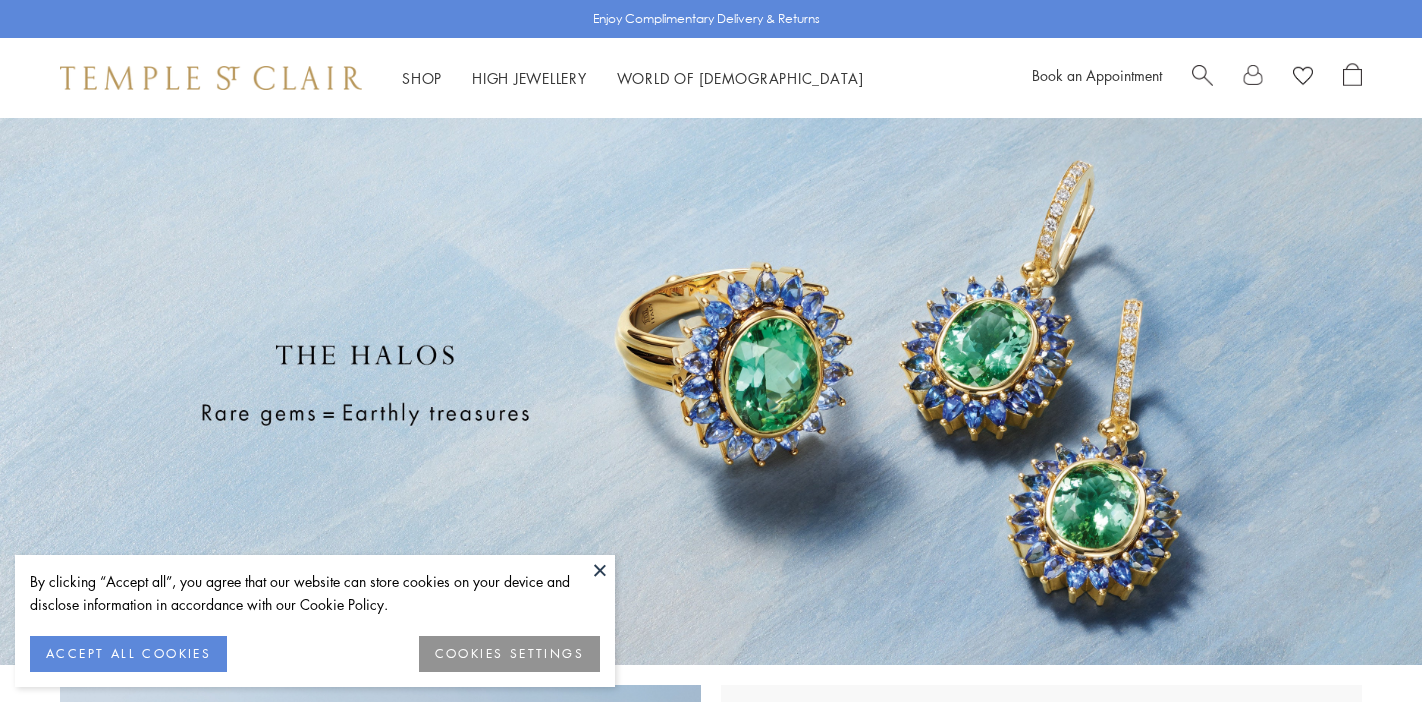 scroll, scrollTop: 0, scrollLeft: 0, axis: both 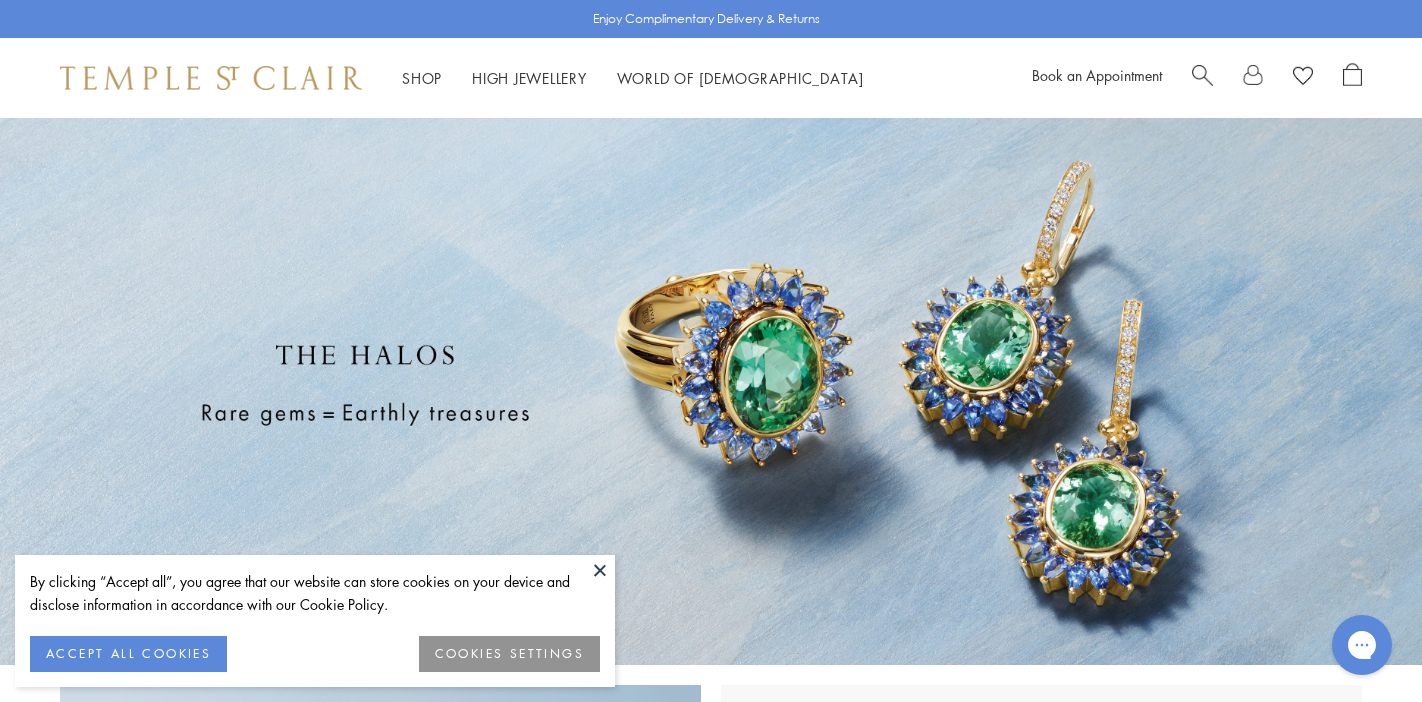 click at bounding box center [600, 570] 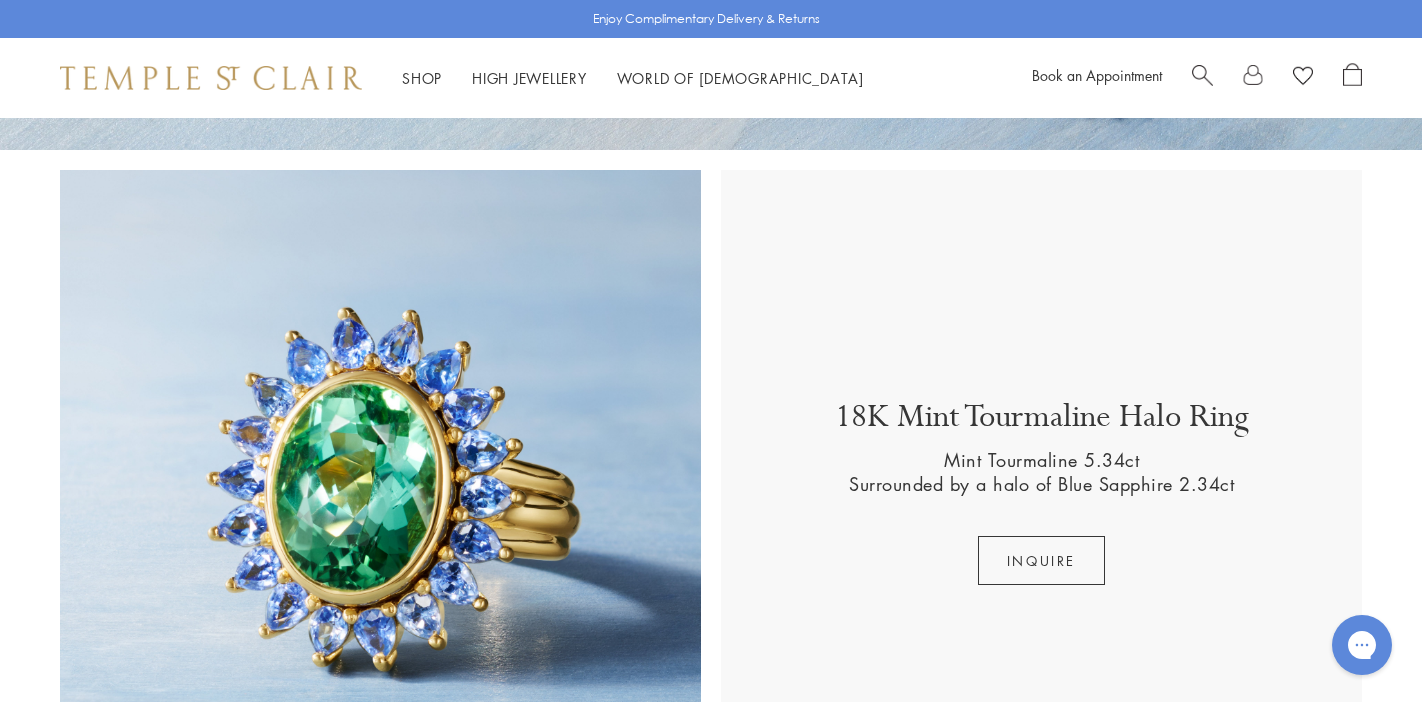 scroll, scrollTop: 581, scrollLeft: 0, axis: vertical 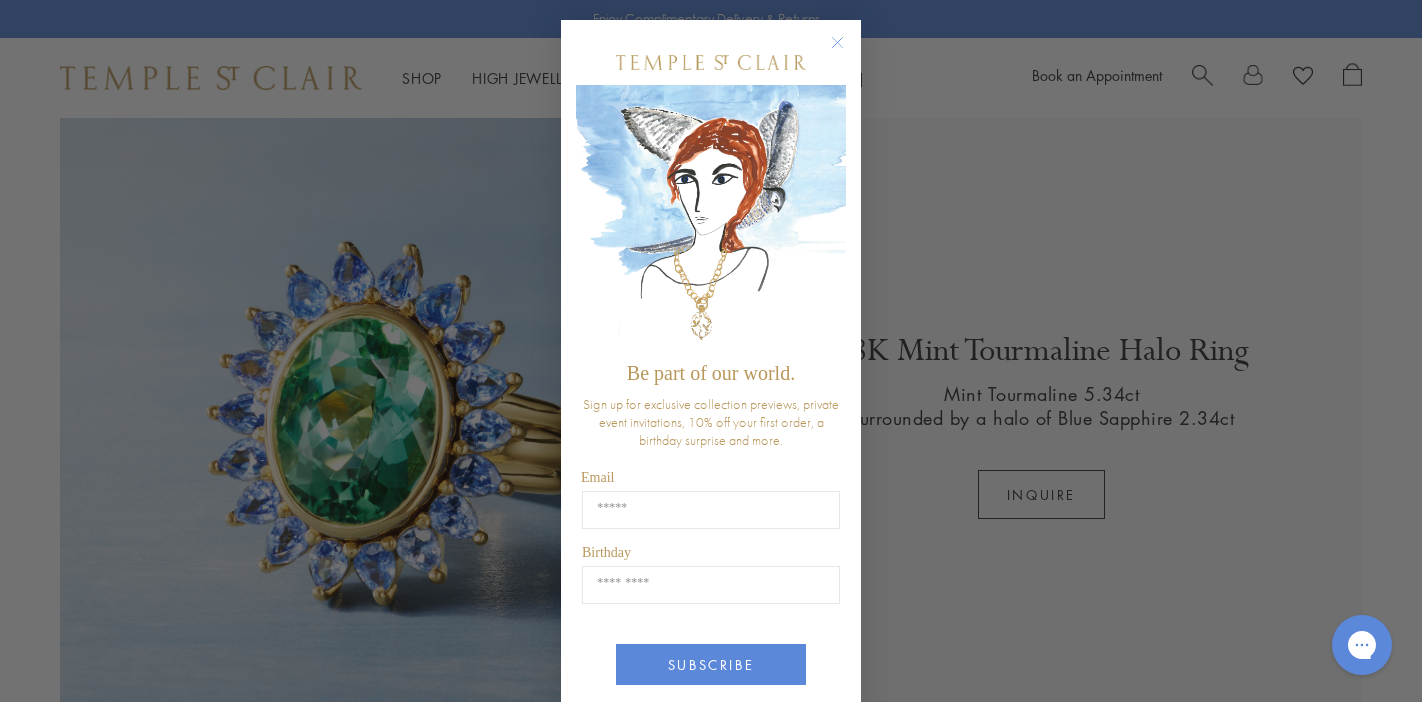 click 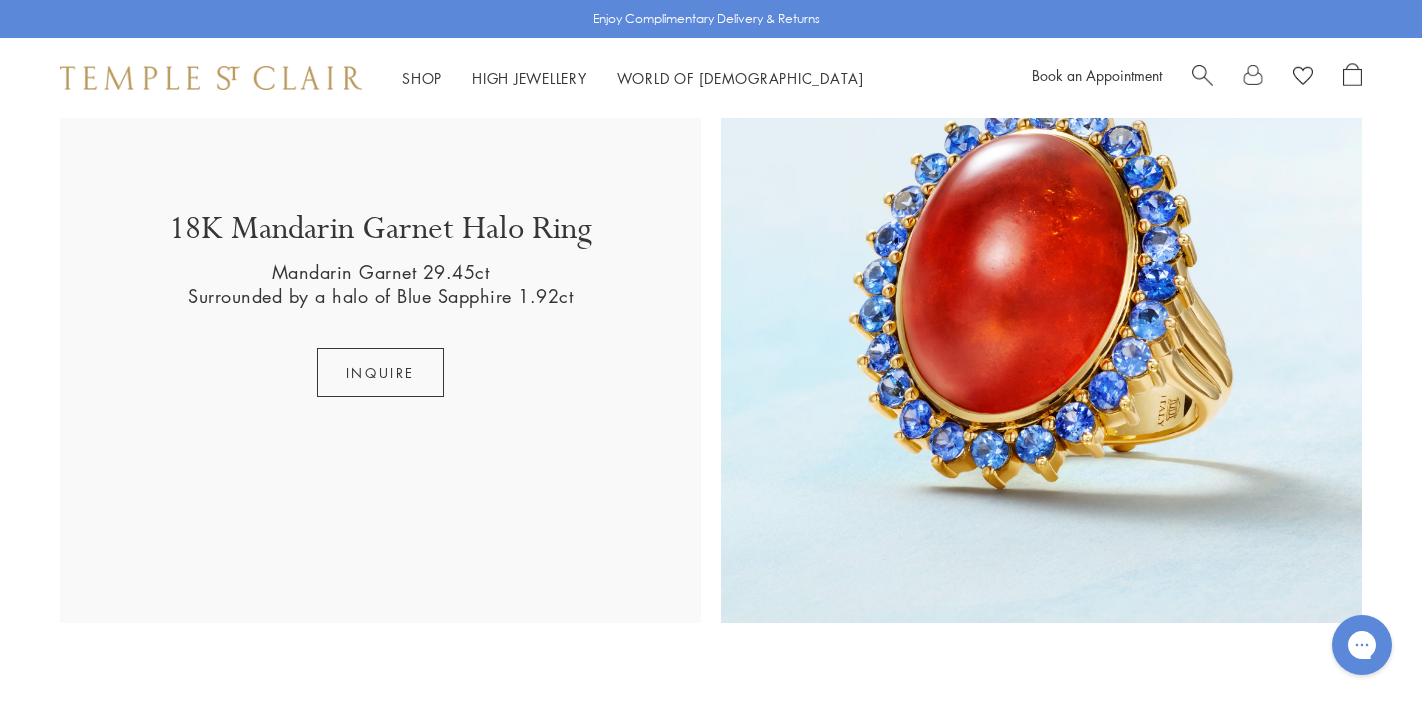 scroll, scrollTop: 2697, scrollLeft: 0, axis: vertical 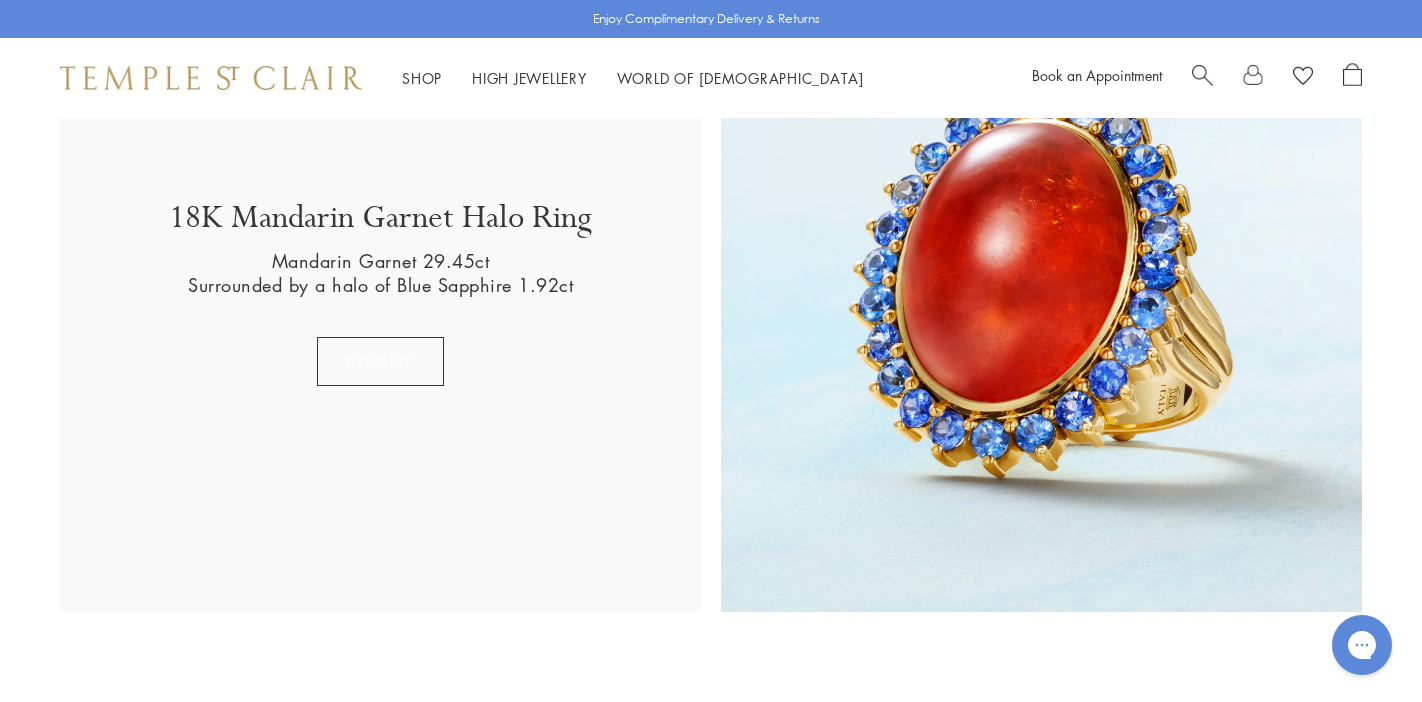 click on "Inquire" at bounding box center [380, 361] 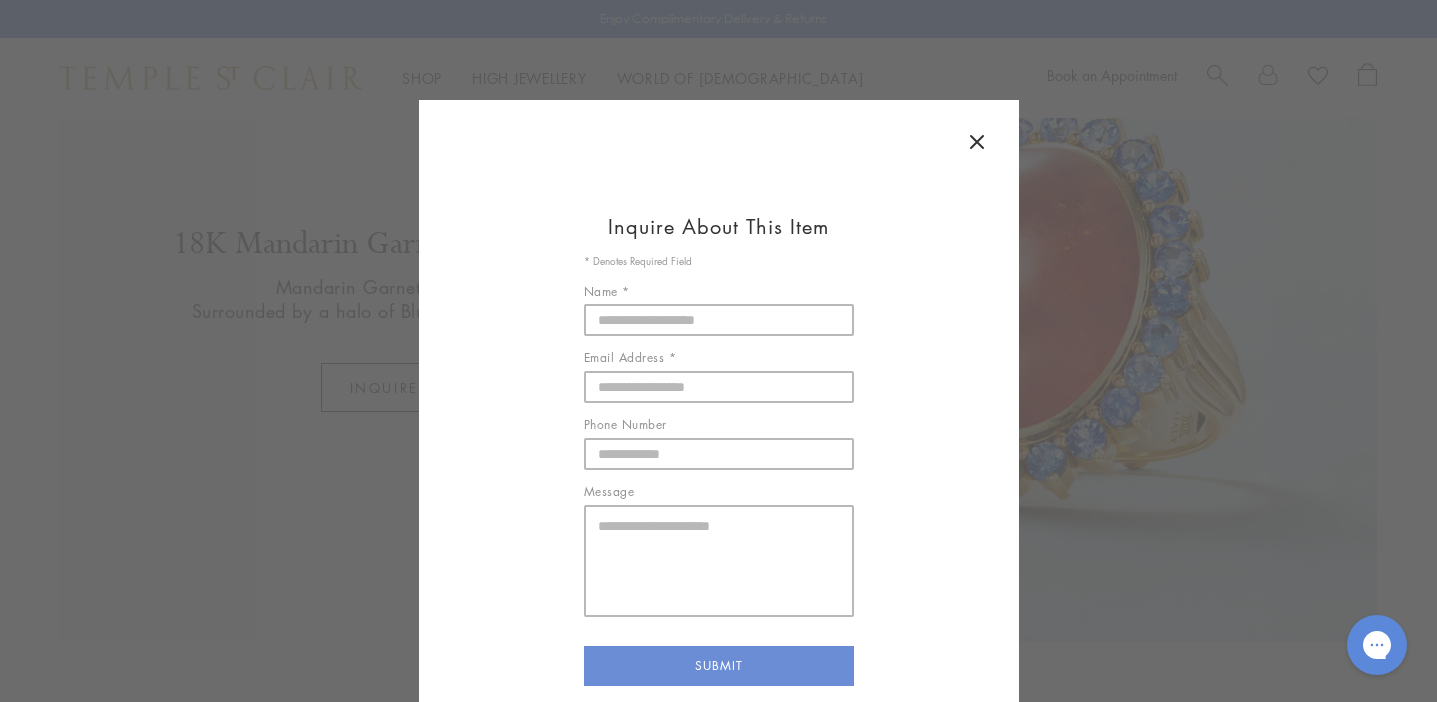 click at bounding box center (977, 143) 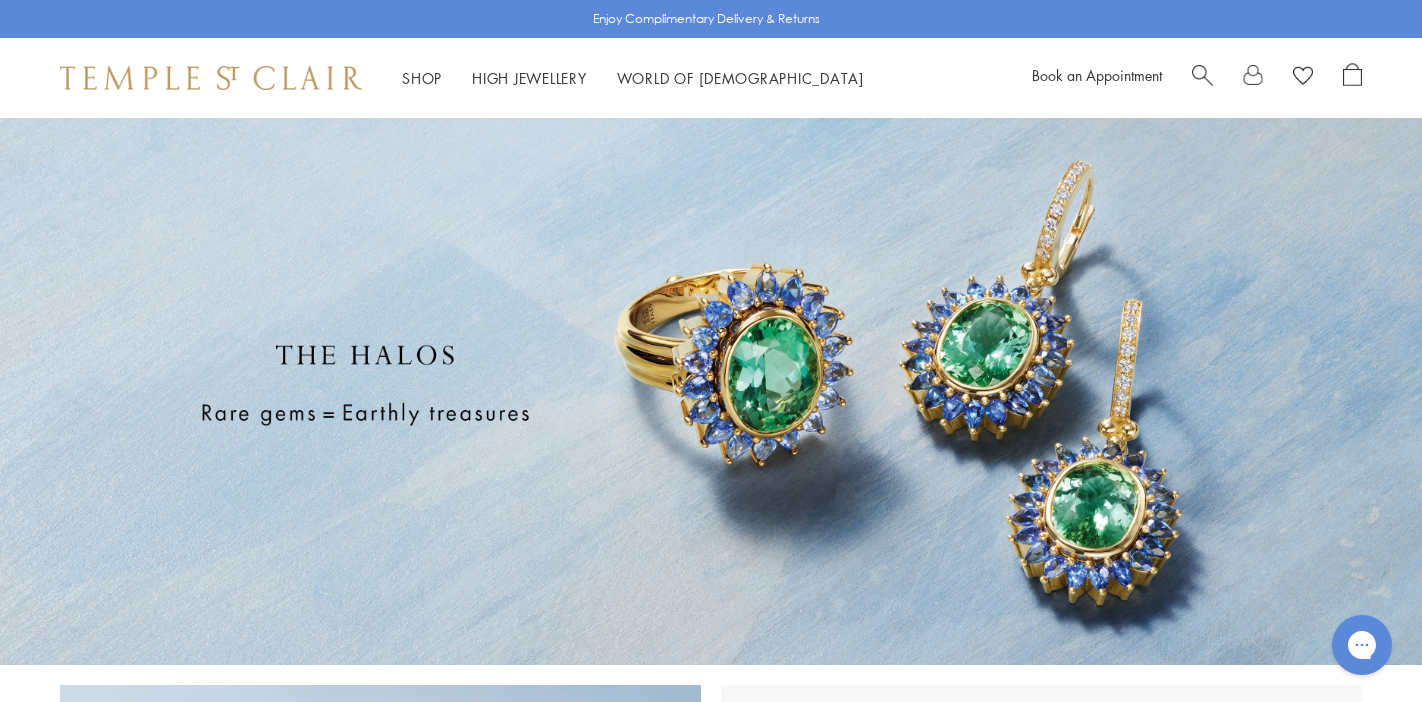 scroll, scrollTop: 0, scrollLeft: 0, axis: both 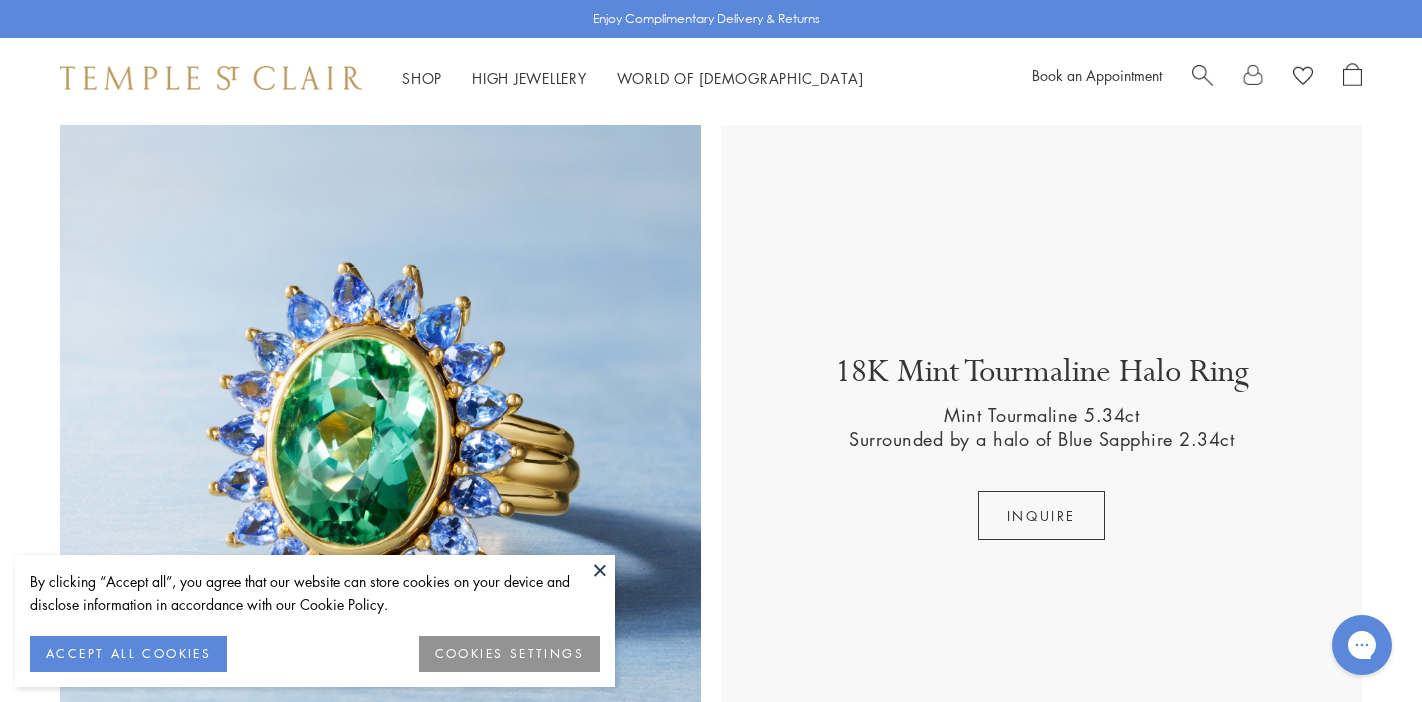 click at bounding box center (600, 570) 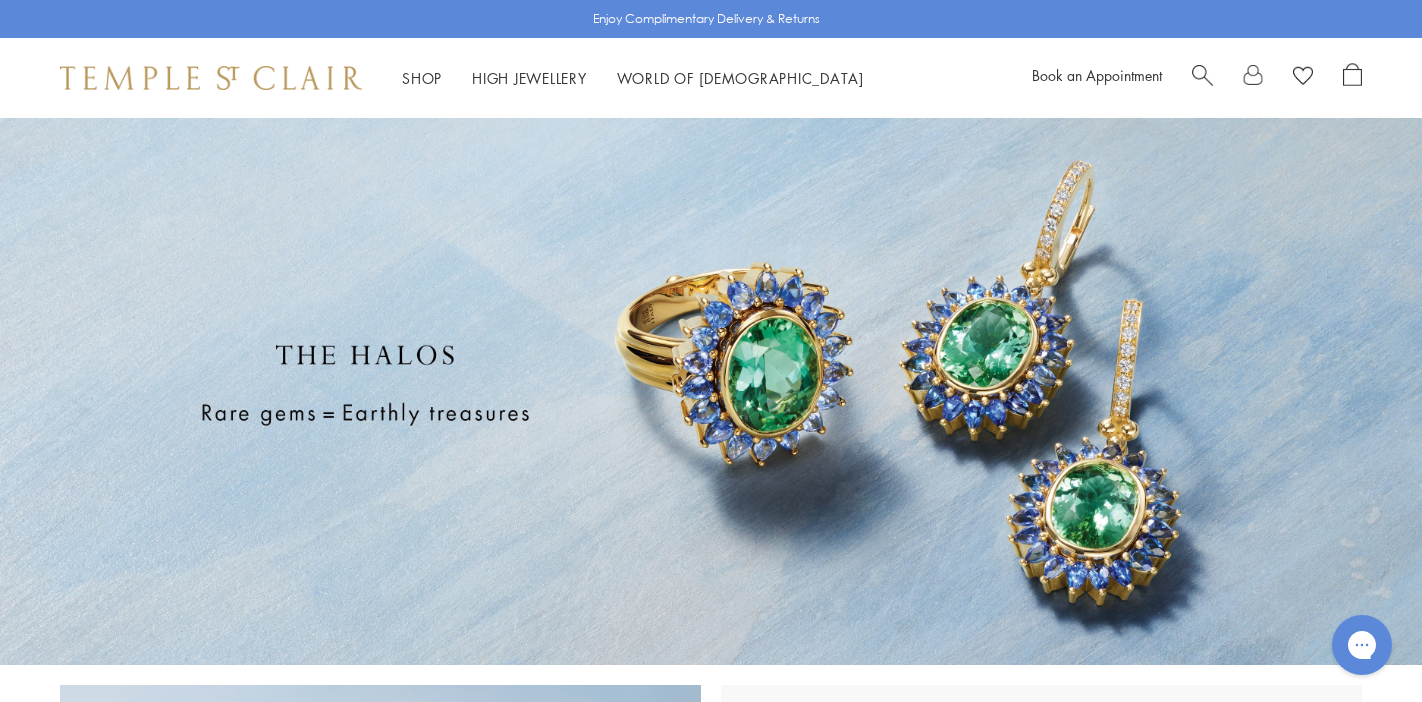 scroll, scrollTop: 0, scrollLeft: 0, axis: both 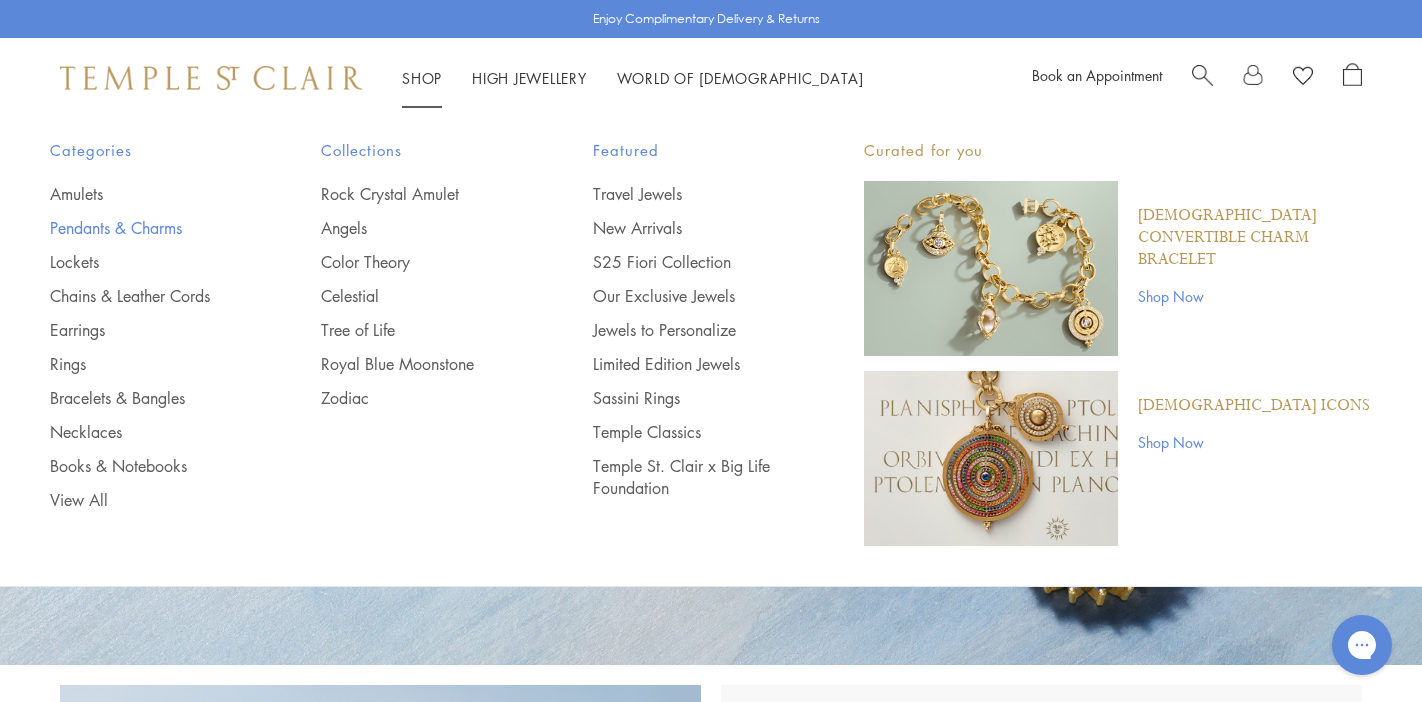 click on "Pendants & Charms" at bounding box center (145, 228) 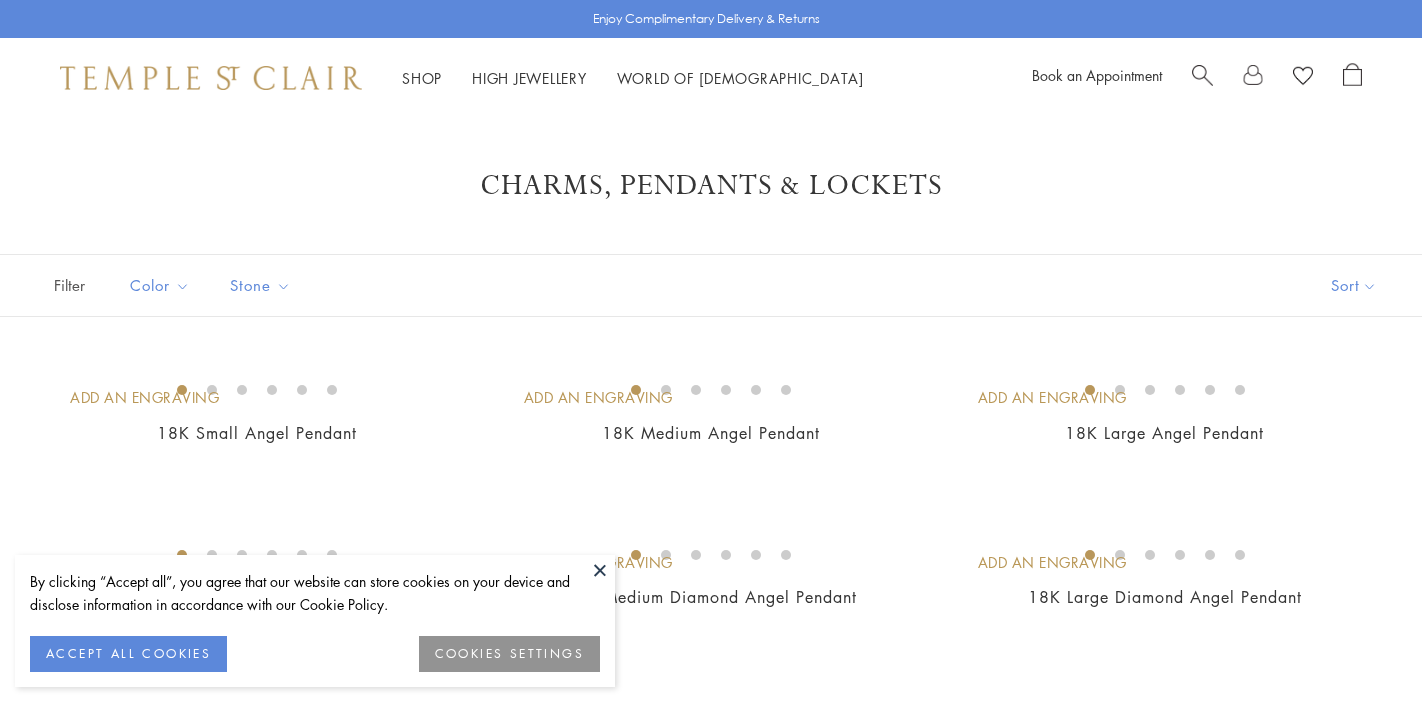scroll, scrollTop: 0, scrollLeft: 0, axis: both 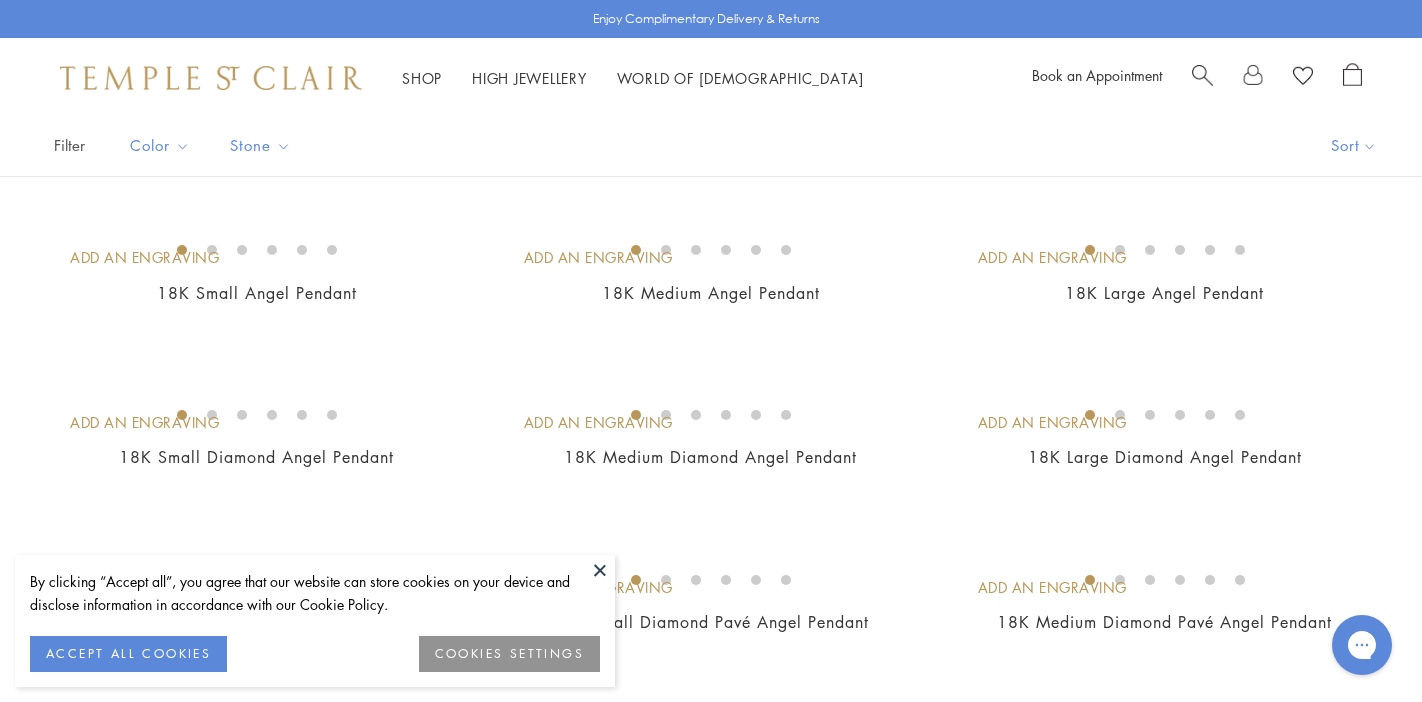 click at bounding box center (600, 570) 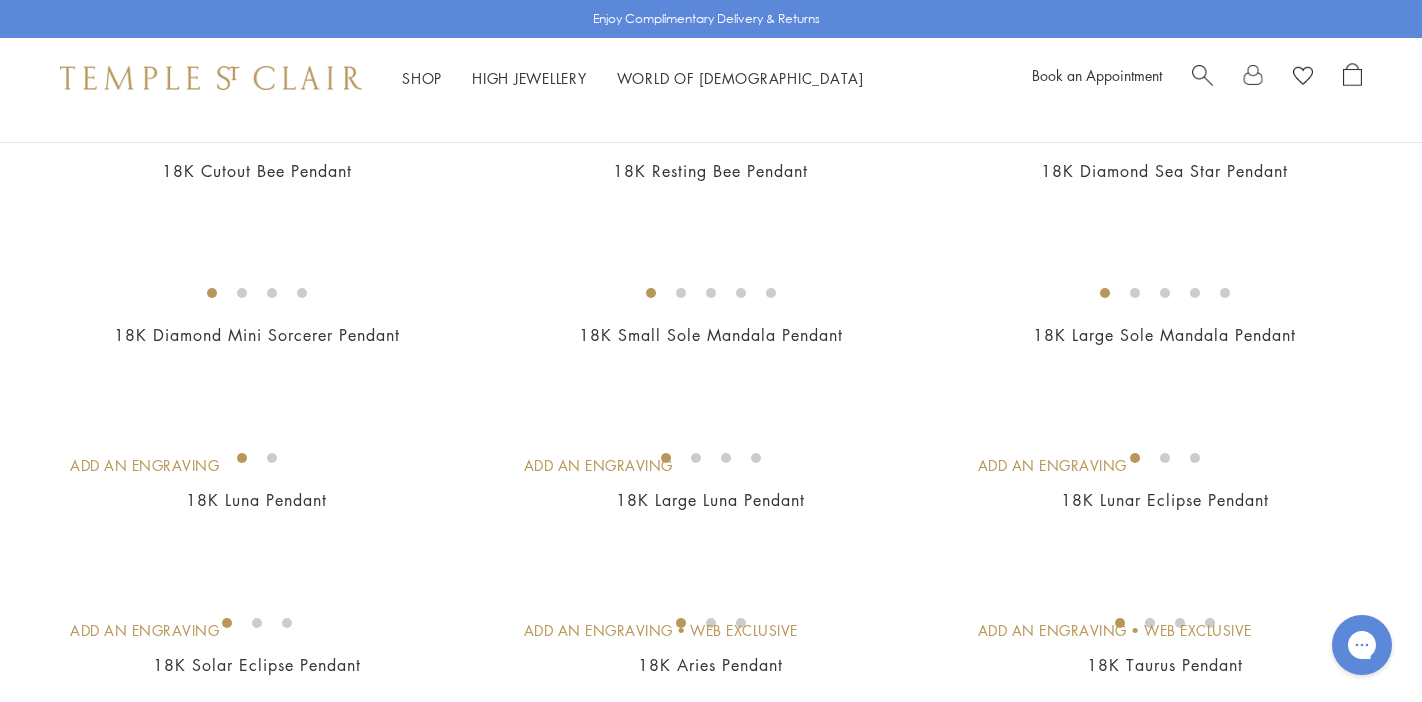 scroll, scrollTop: 2902, scrollLeft: 0, axis: vertical 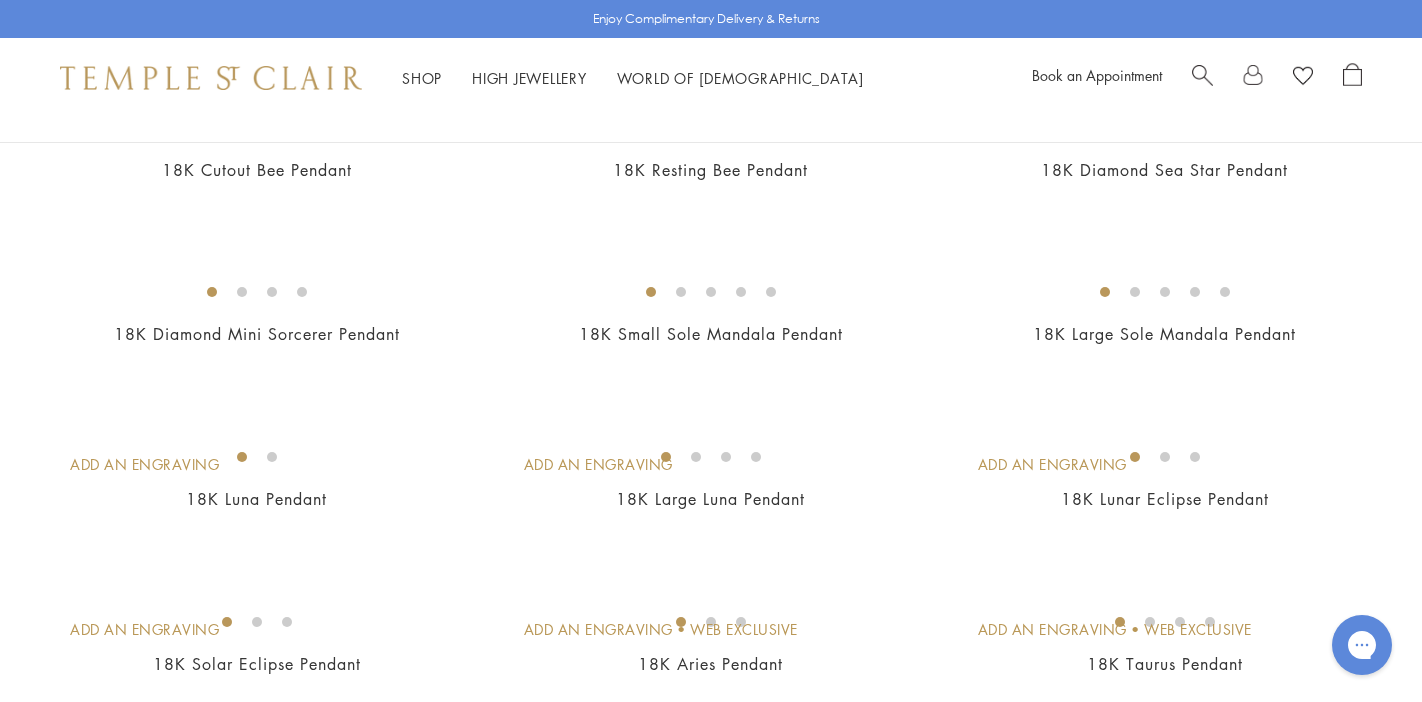 click on "18K Large Moonface Pendant" at bounding box center [710, -1645] 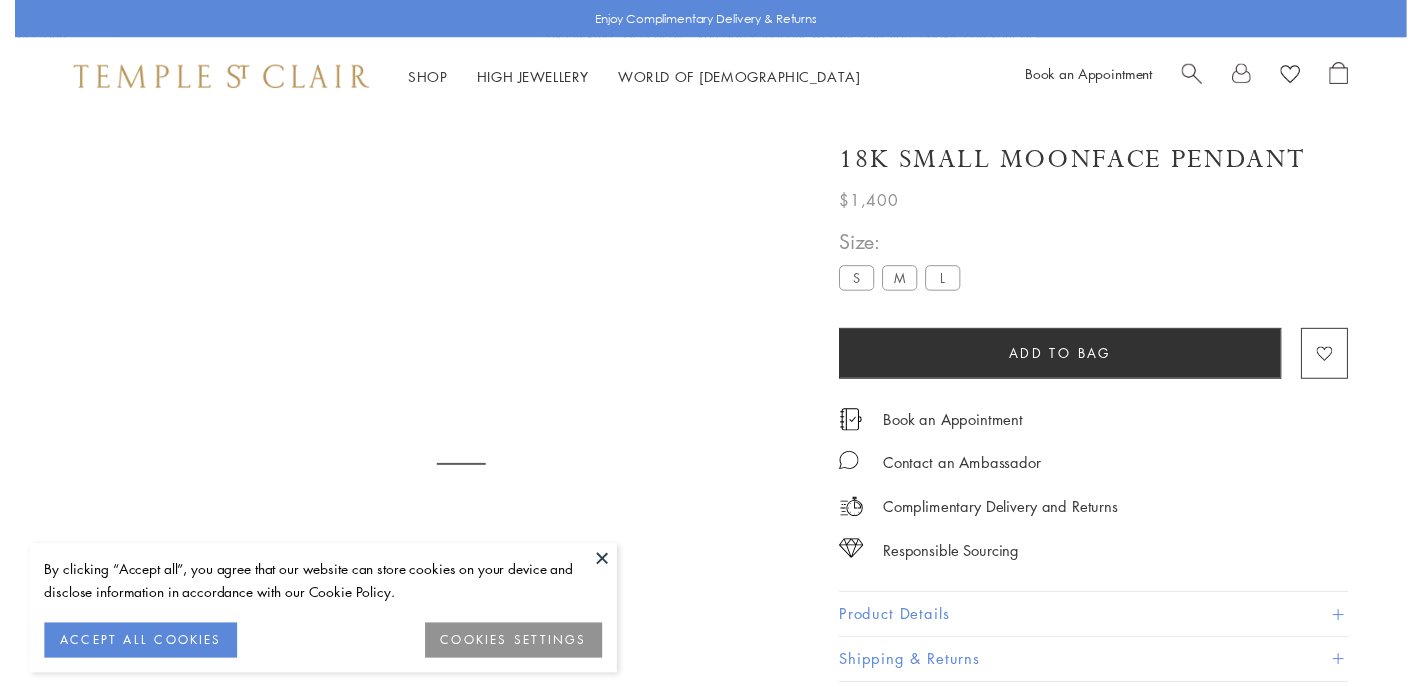 scroll, scrollTop: 0, scrollLeft: 0, axis: both 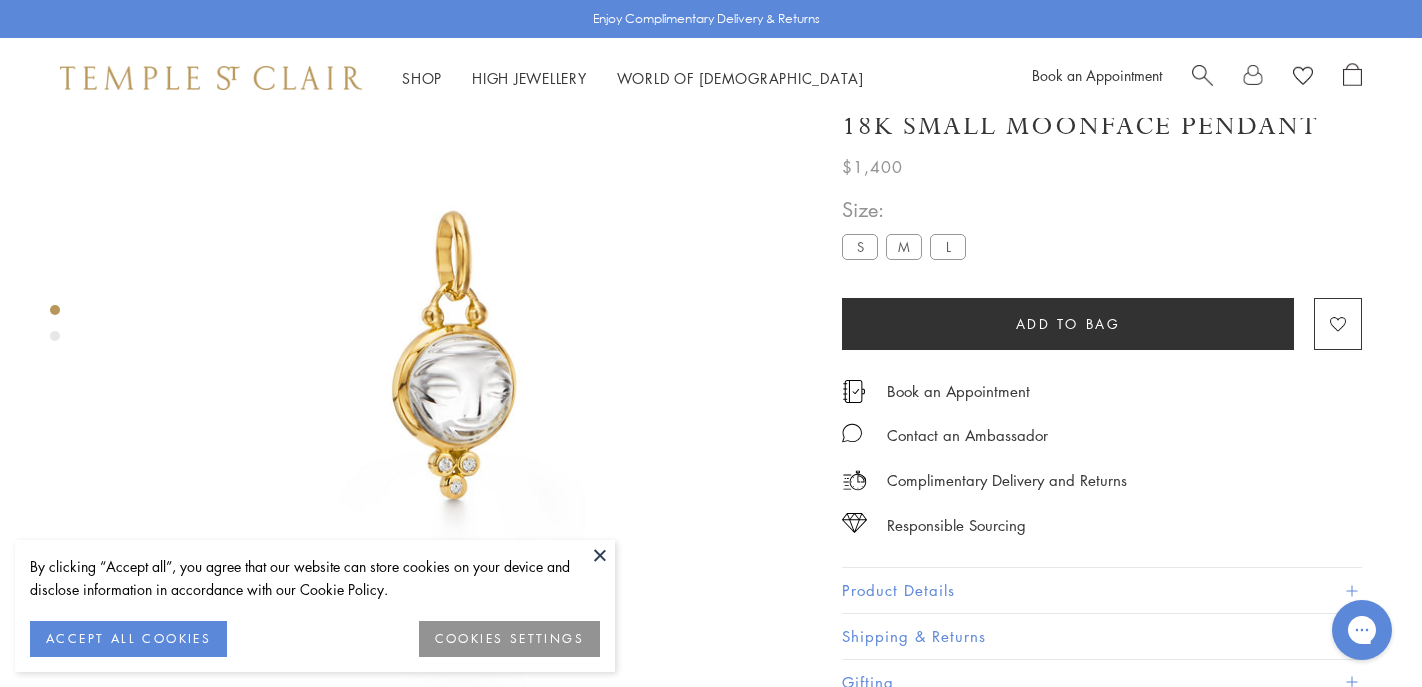 click at bounding box center (600, 555) 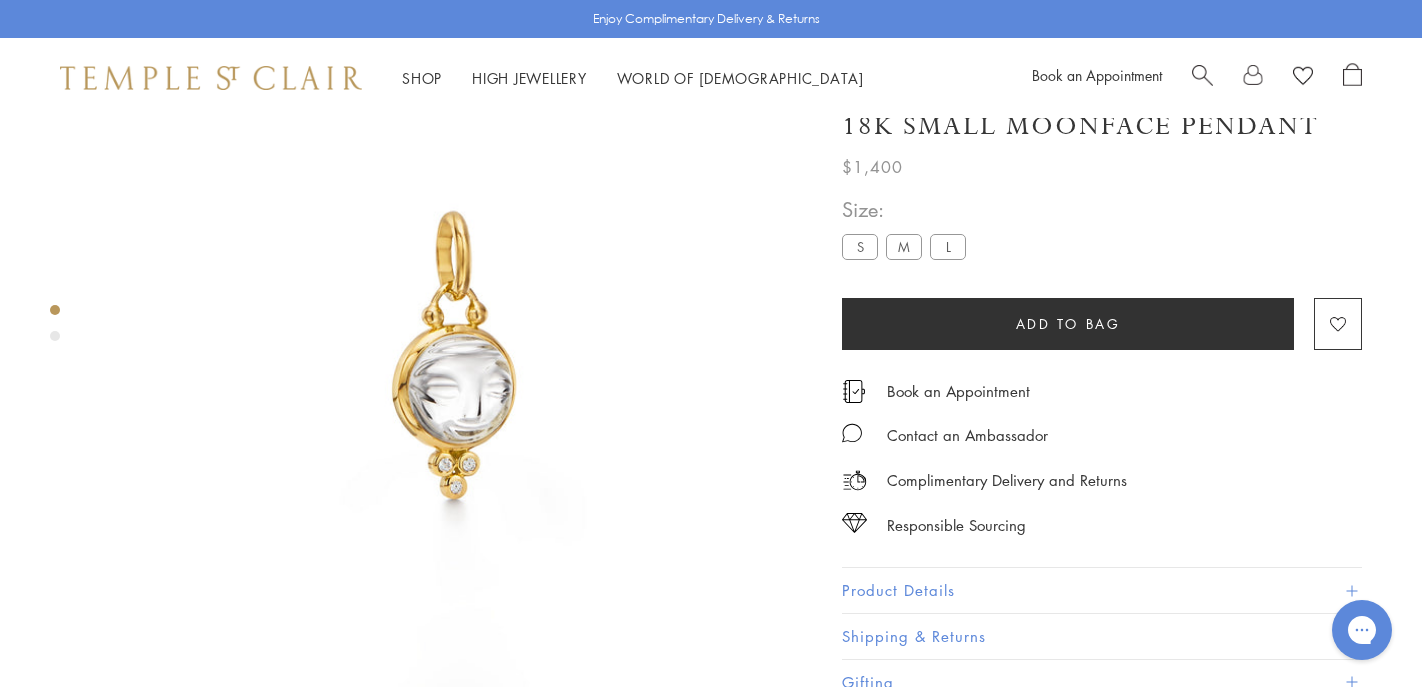 click at bounding box center [55, 336] 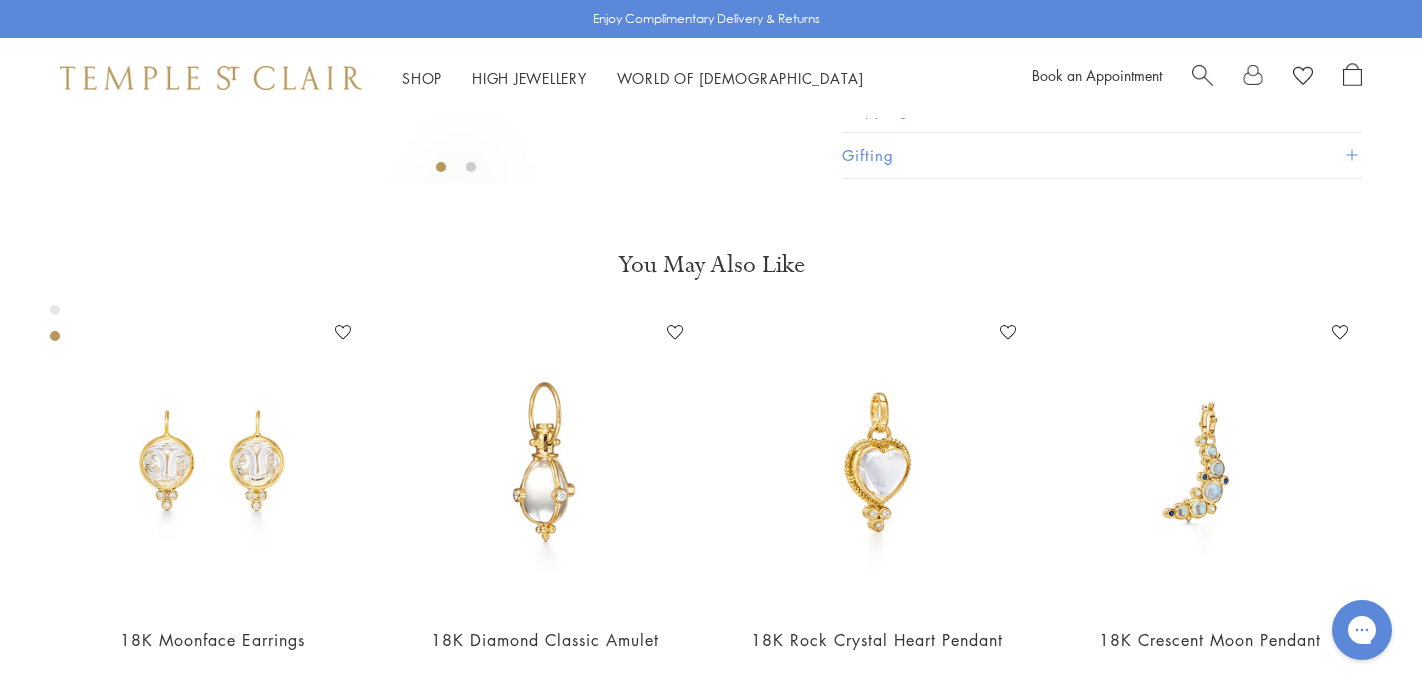 scroll, scrollTop: 750, scrollLeft: 0, axis: vertical 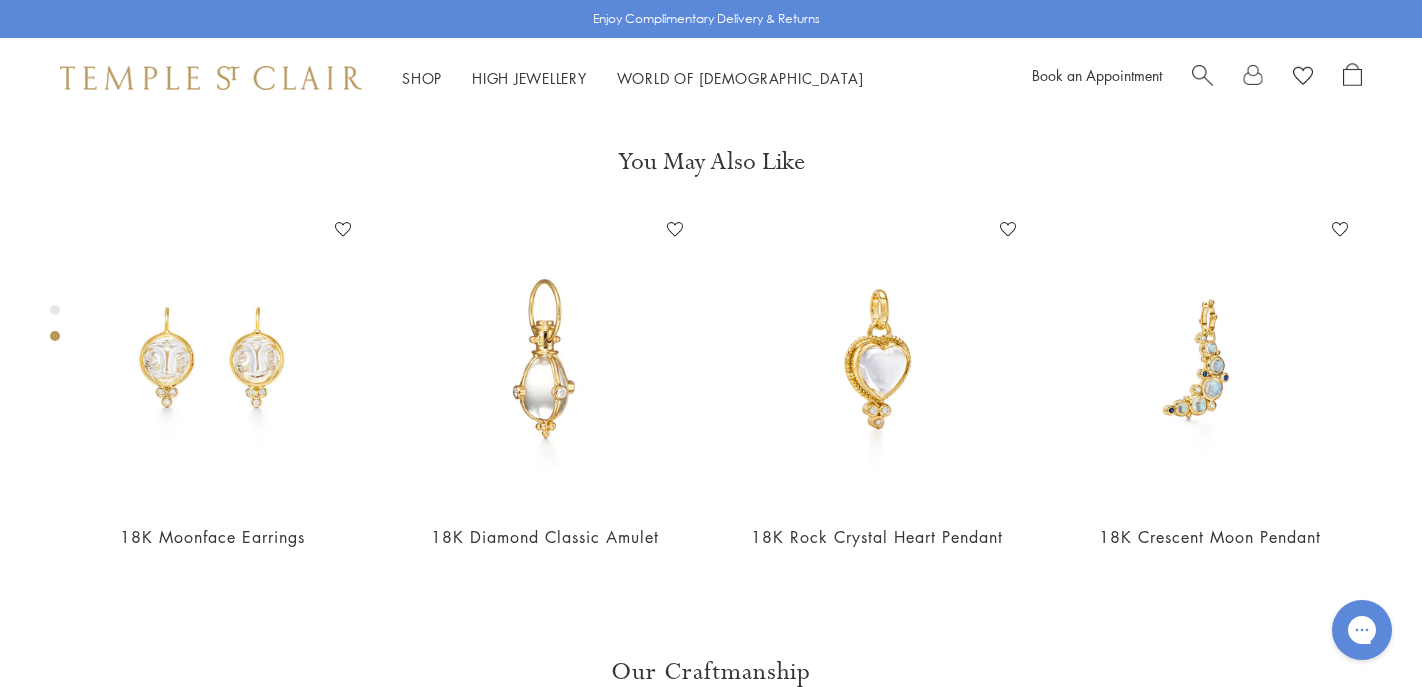 click on "L" at bounding box center [948, -384] 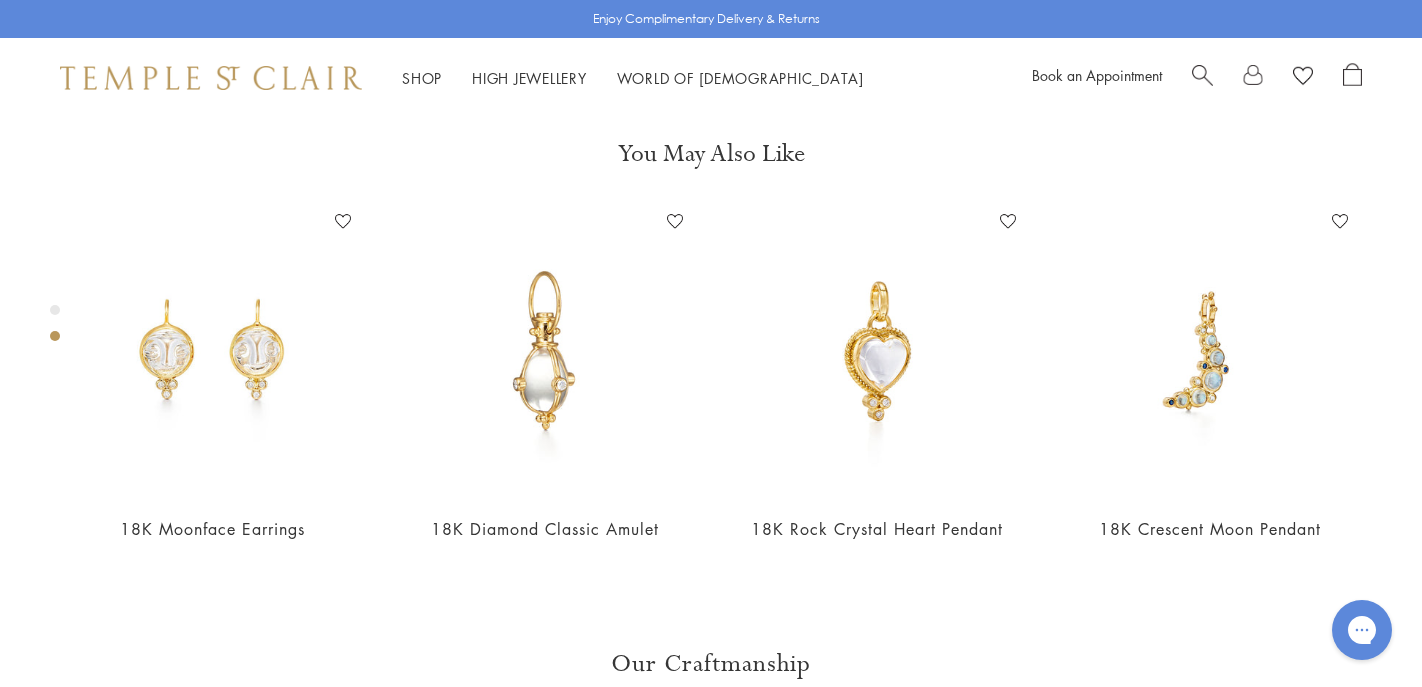 scroll, scrollTop: 763, scrollLeft: 0, axis: vertical 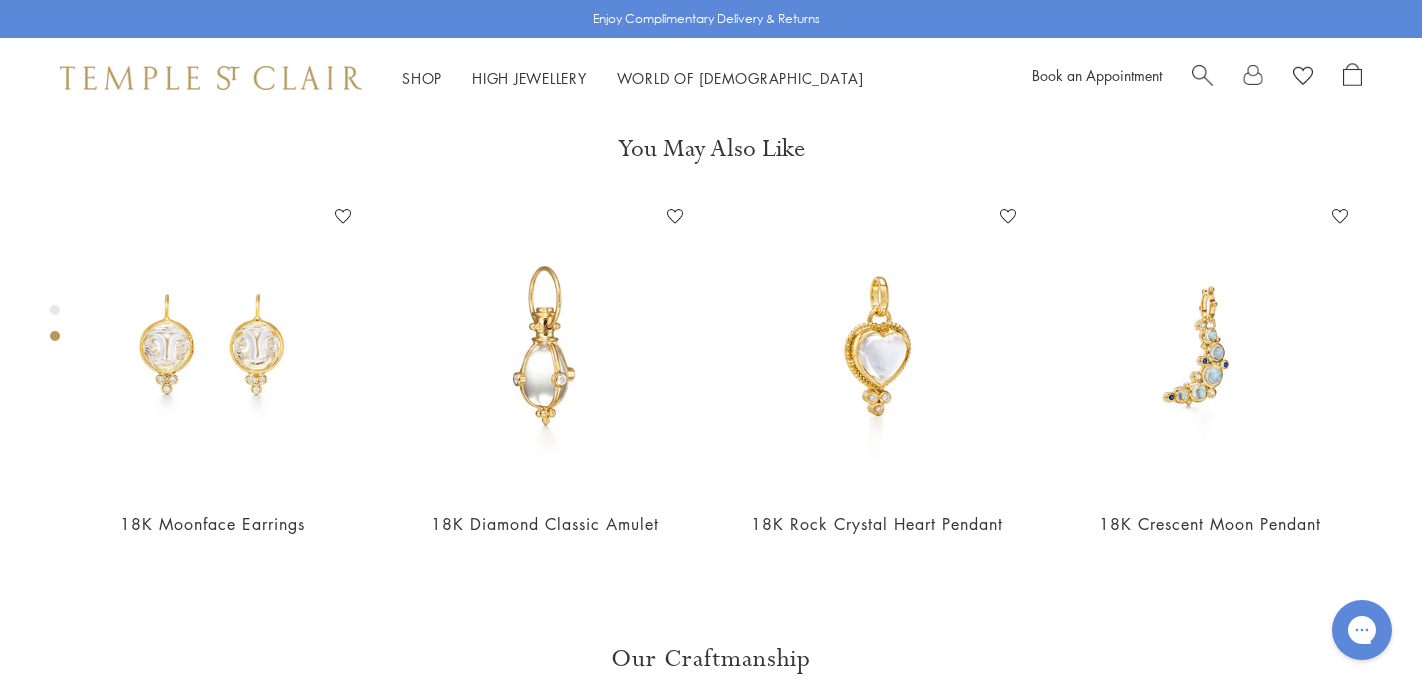 click on "Product Details" at bounding box center [1102, -53] 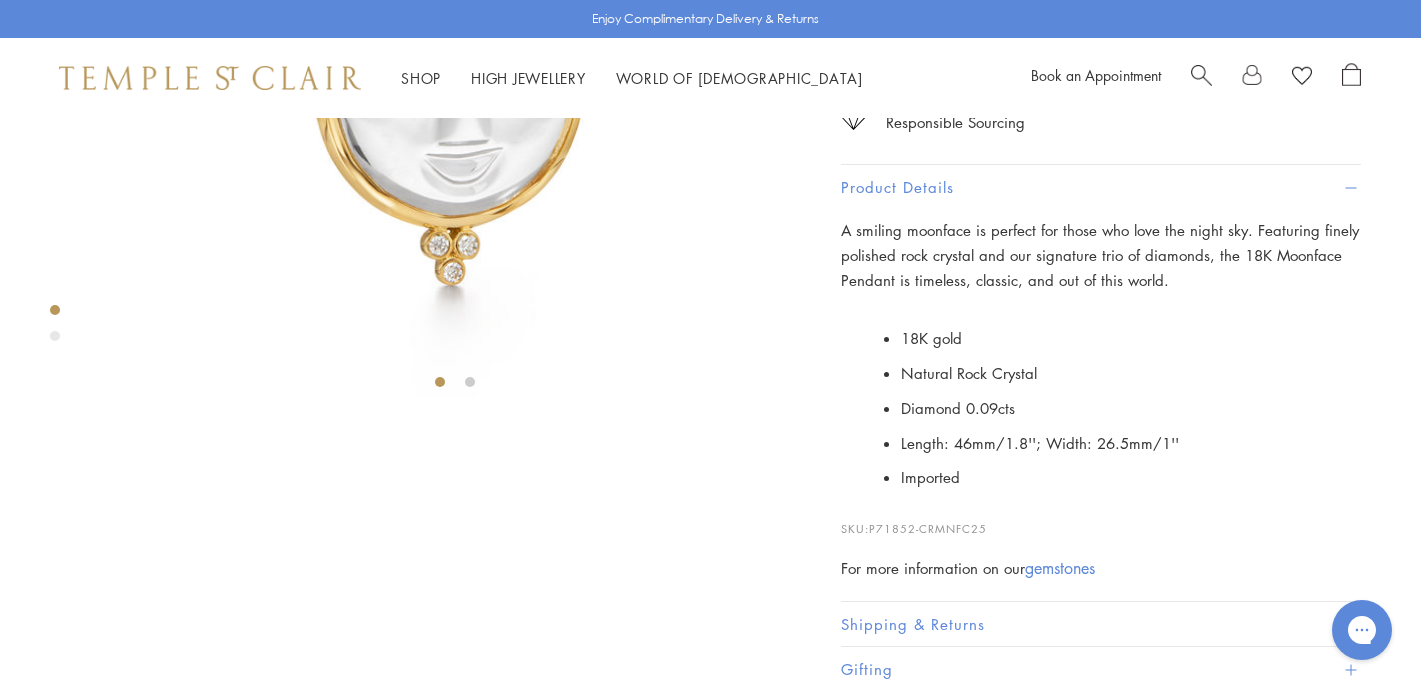 scroll, scrollTop: 424, scrollLeft: 1, axis: both 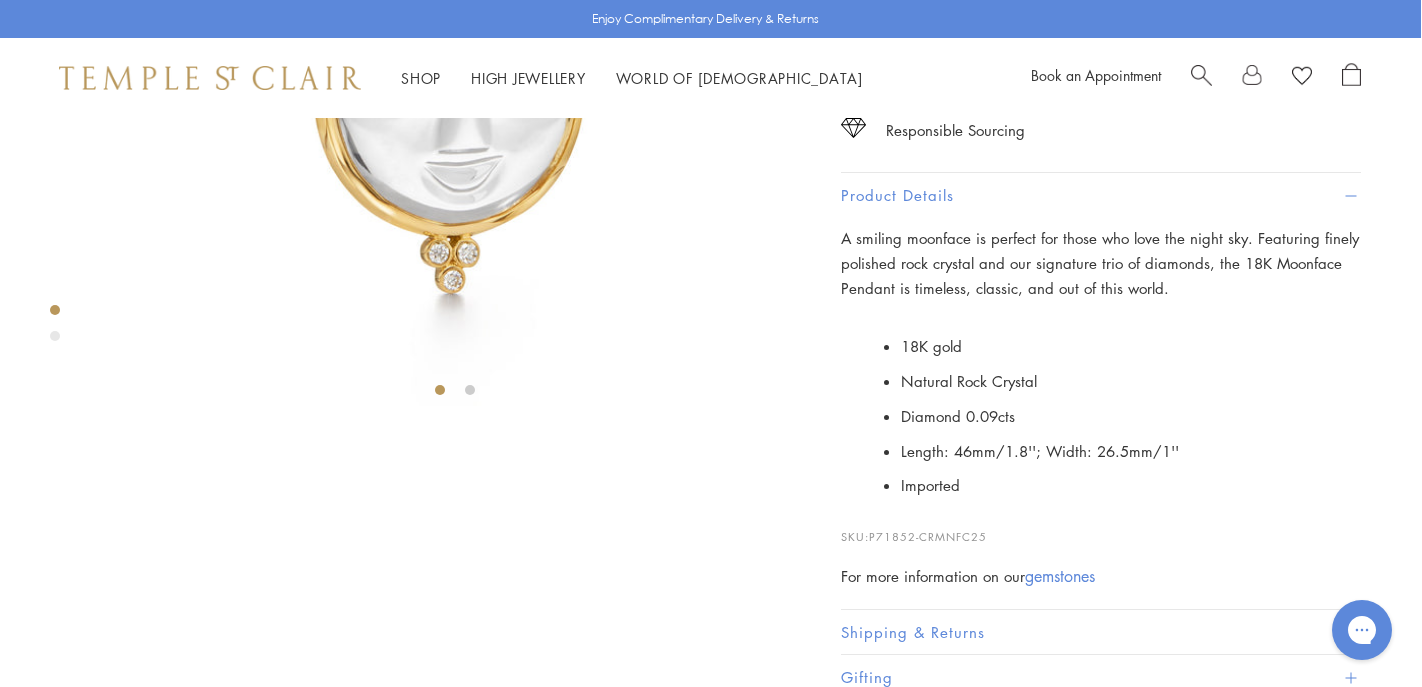 click on "M" at bounding box center [903, -149] 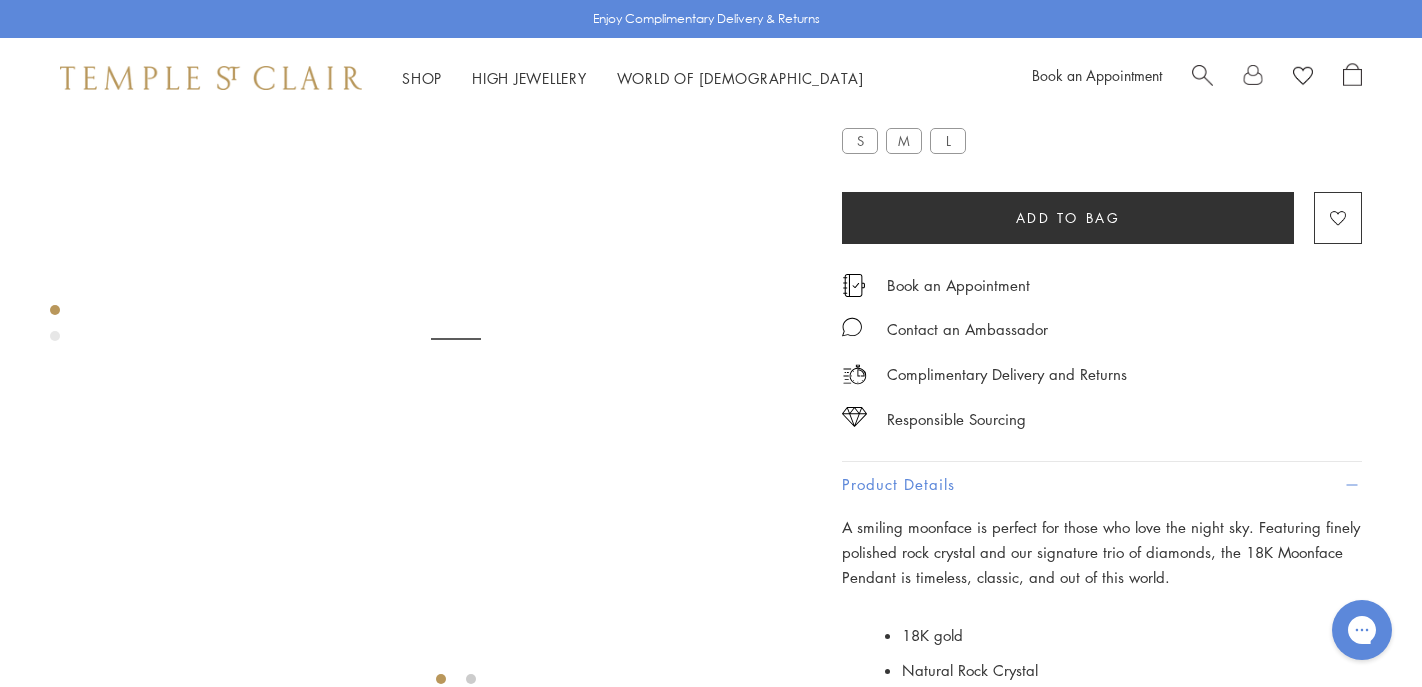 scroll, scrollTop: 118, scrollLeft: 0, axis: vertical 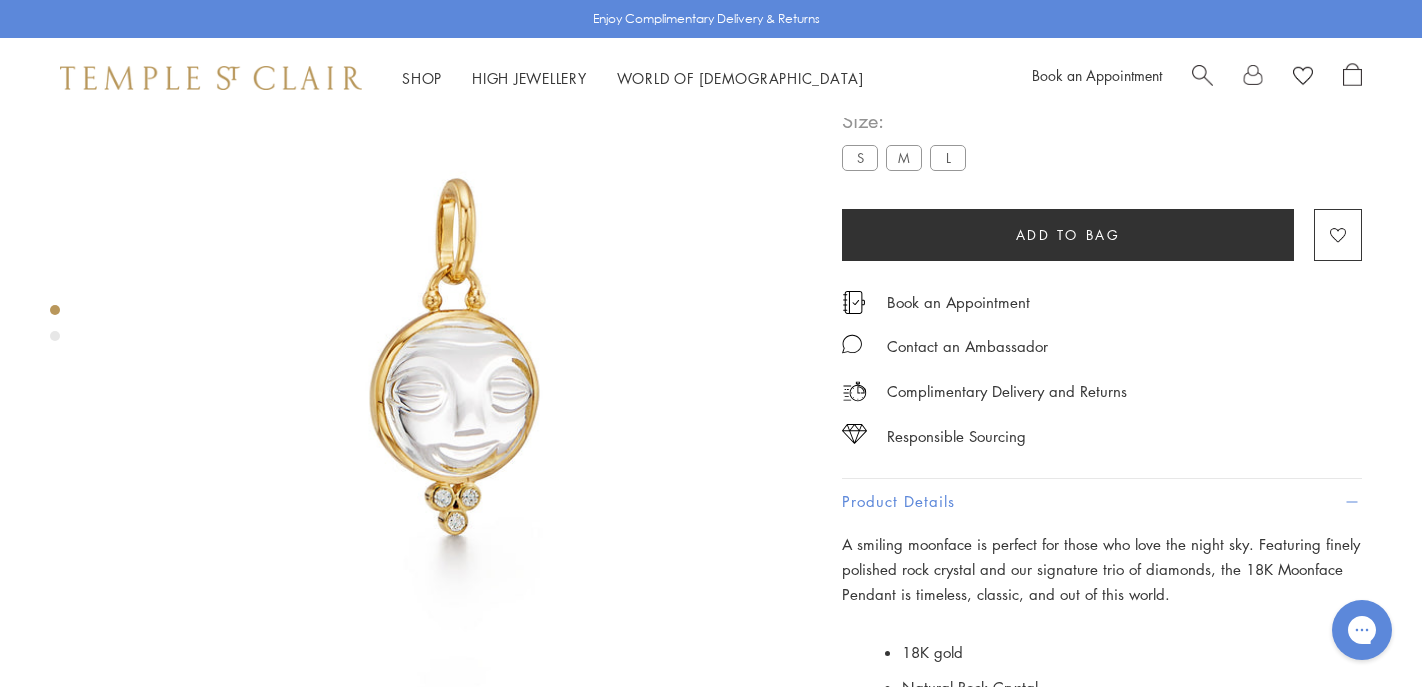 click at bounding box center [55, 328] 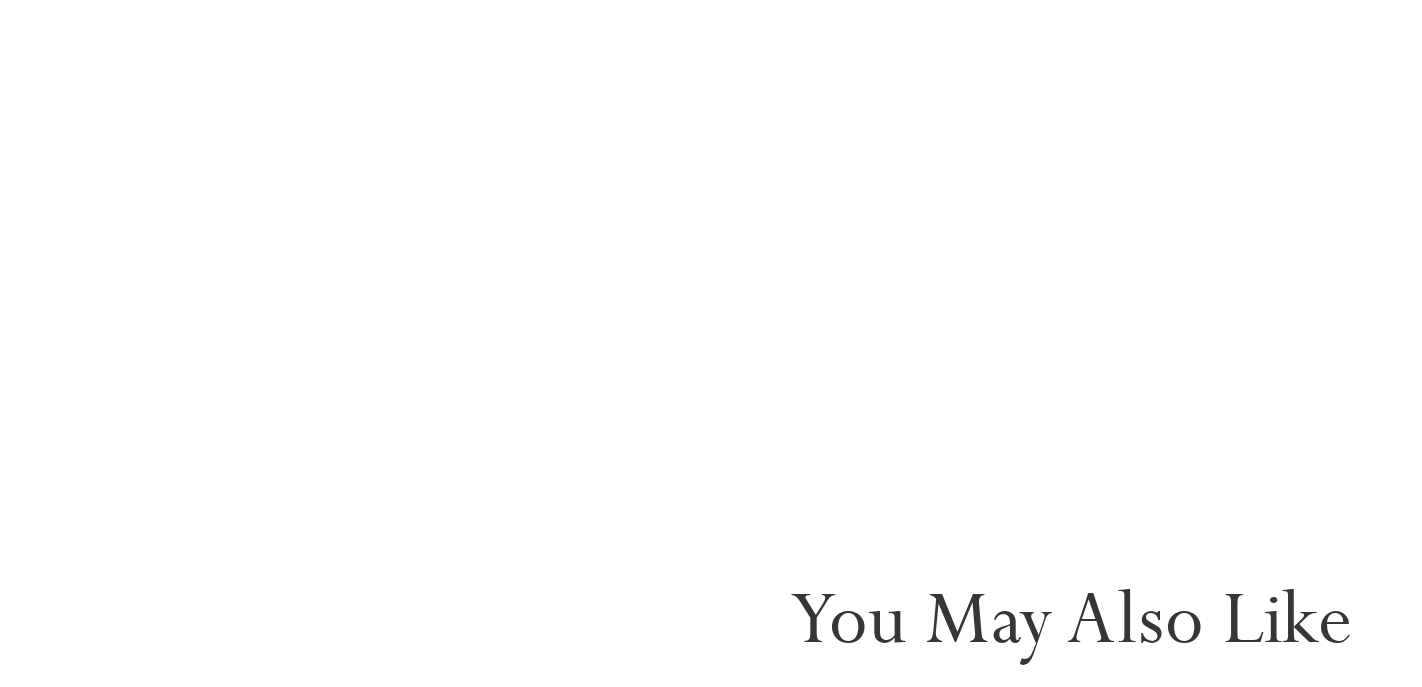scroll, scrollTop: 744, scrollLeft: 0, axis: vertical 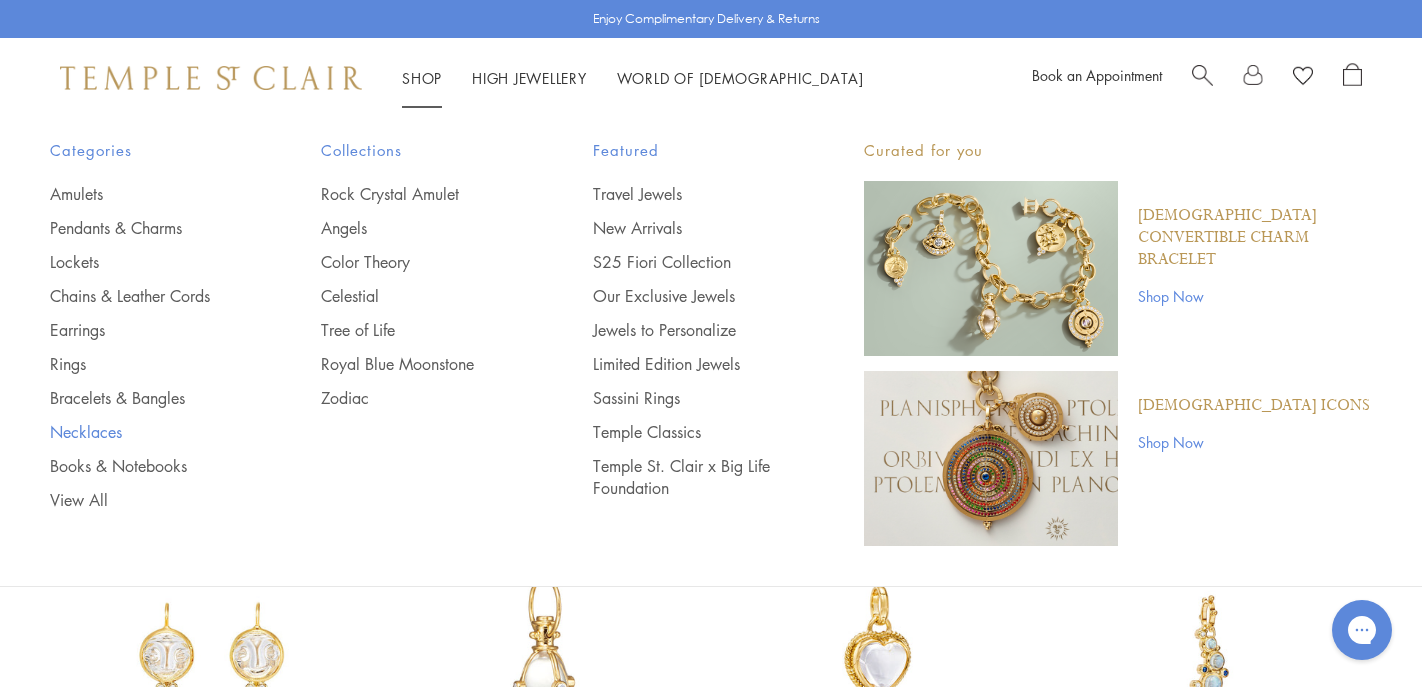 click on "Necklaces" at bounding box center [145, 432] 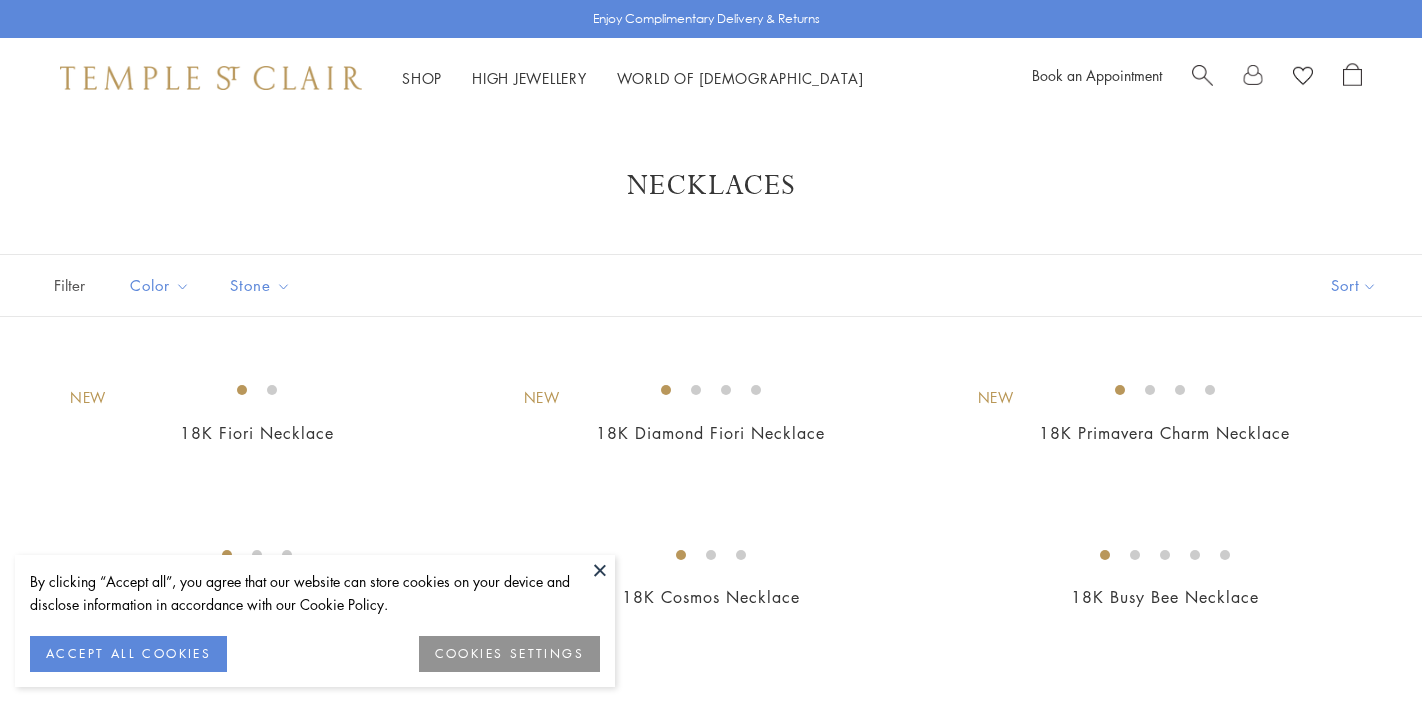 scroll, scrollTop: 0, scrollLeft: 0, axis: both 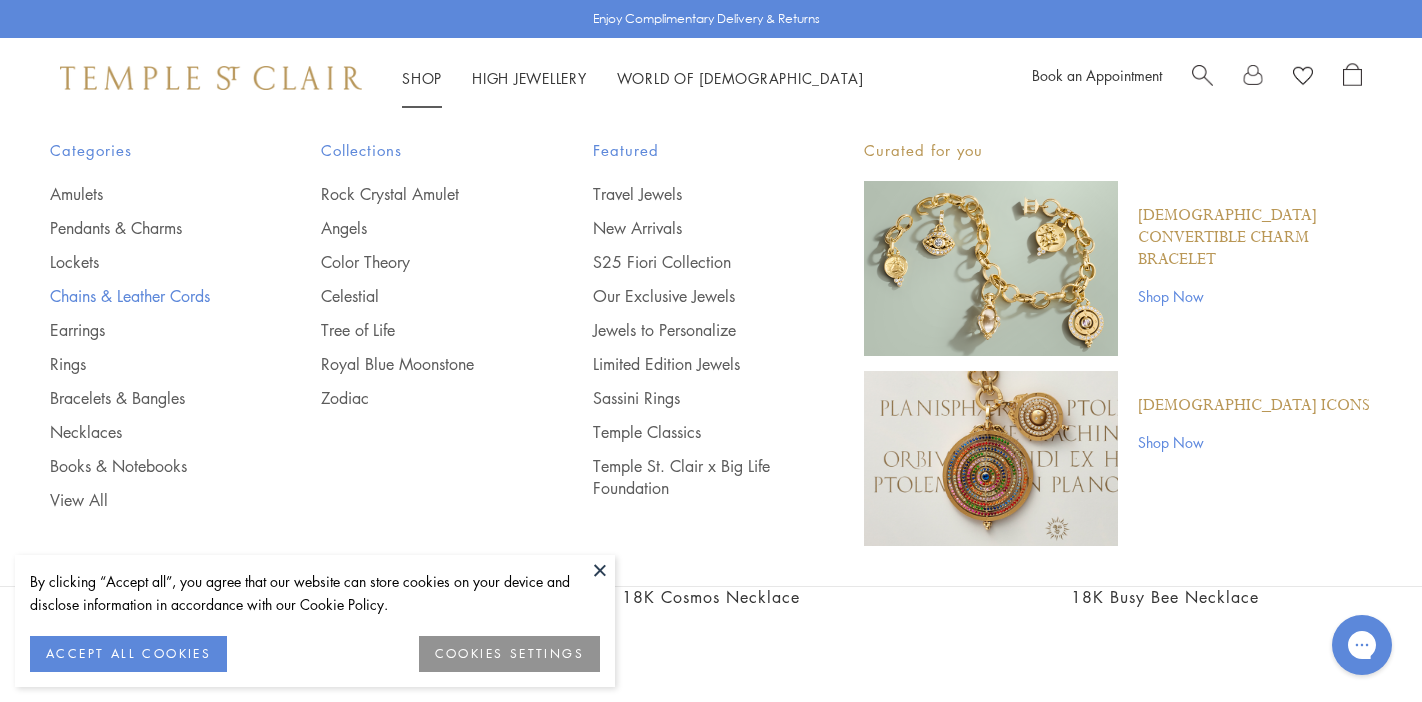 click on "Chains & Leather Cords" at bounding box center (145, 296) 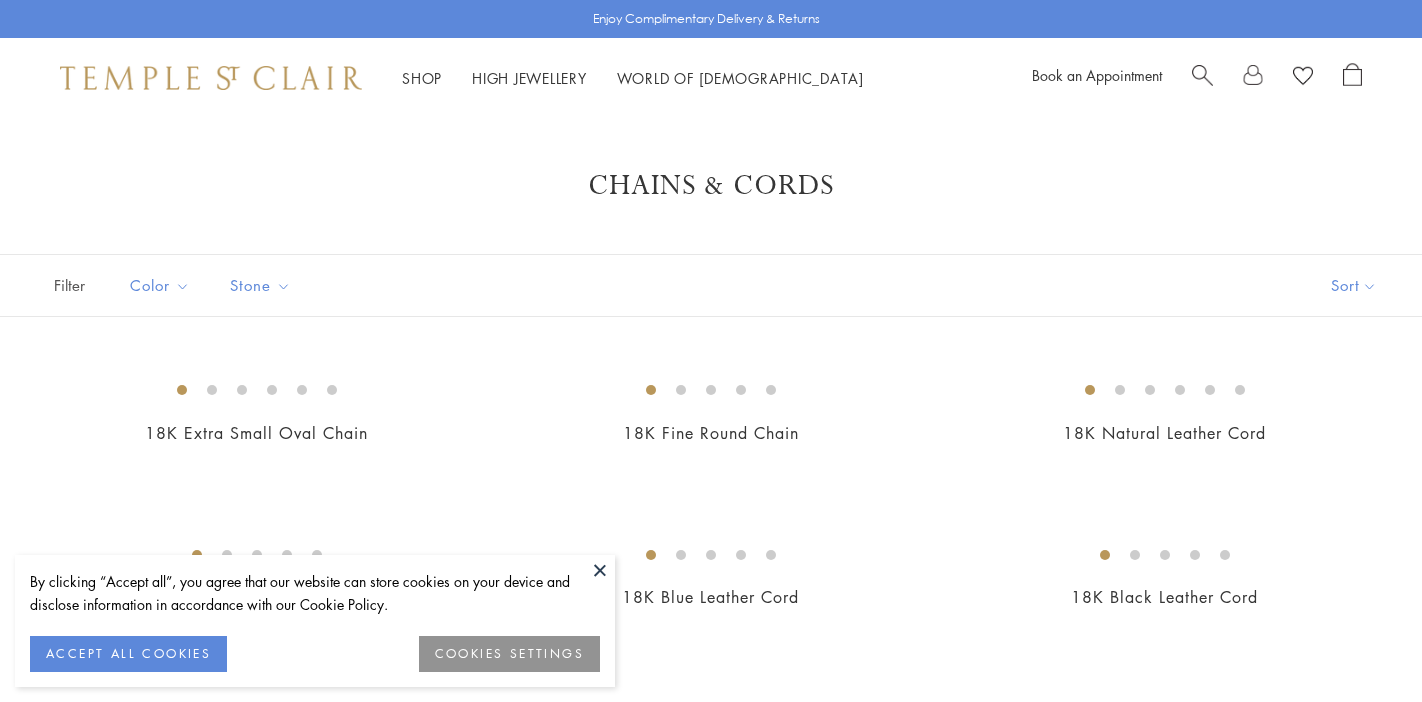 scroll, scrollTop: 0, scrollLeft: 0, axis: both 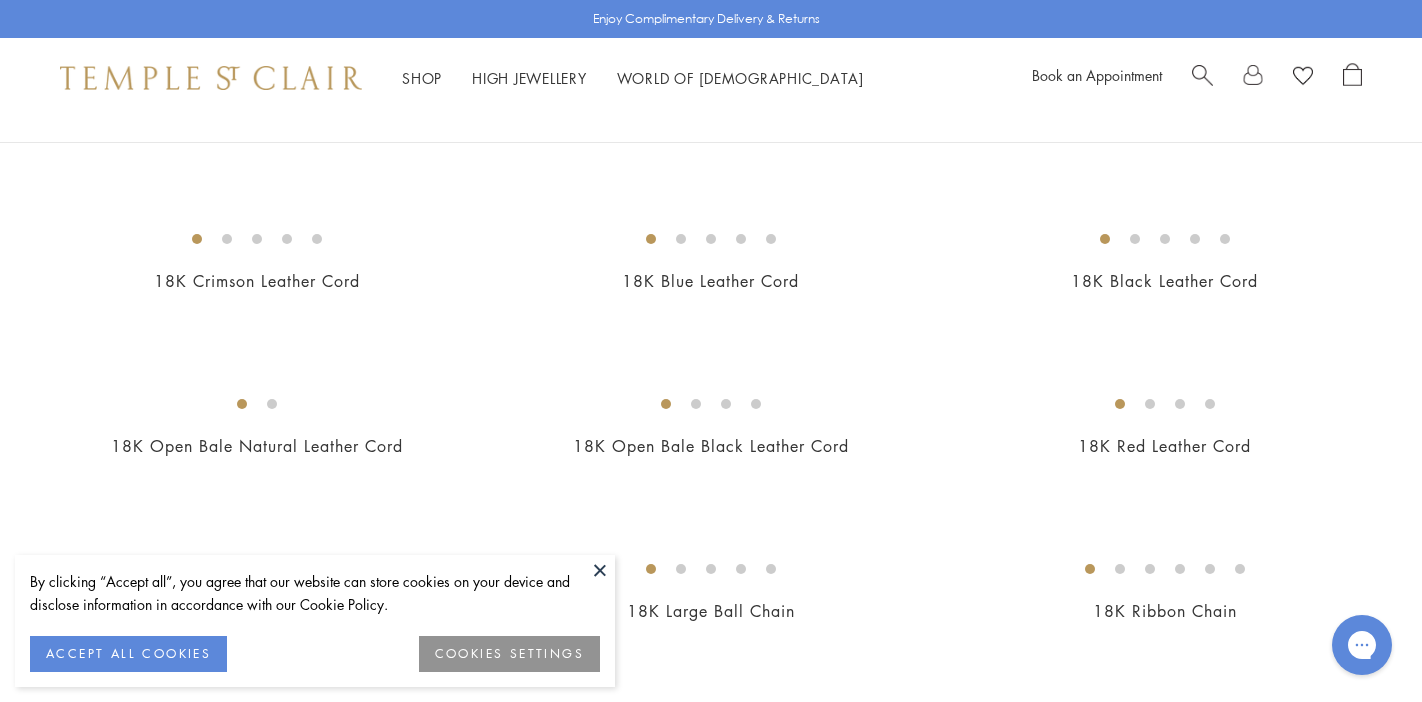 click at bounding box center [600, 570] 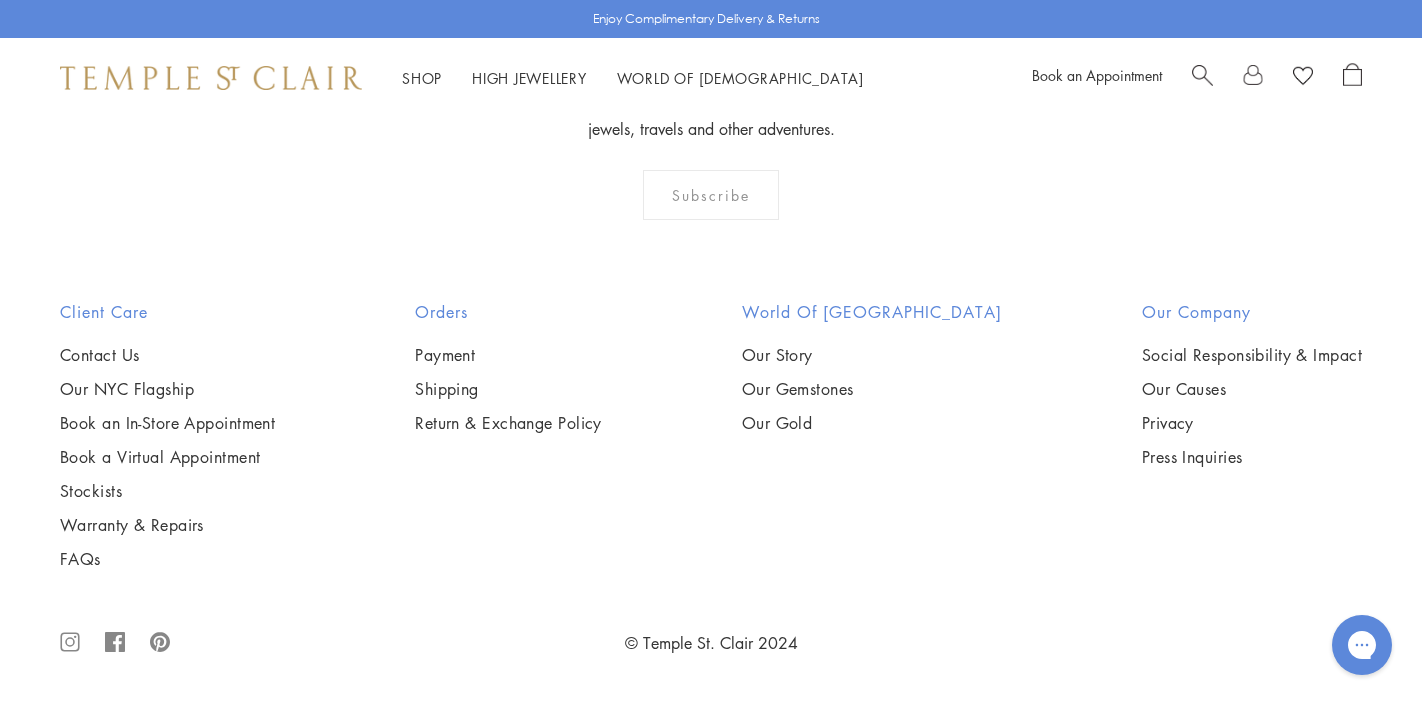scroll, scrollTop: 2881, scrollLeft: 0, axis: vertical 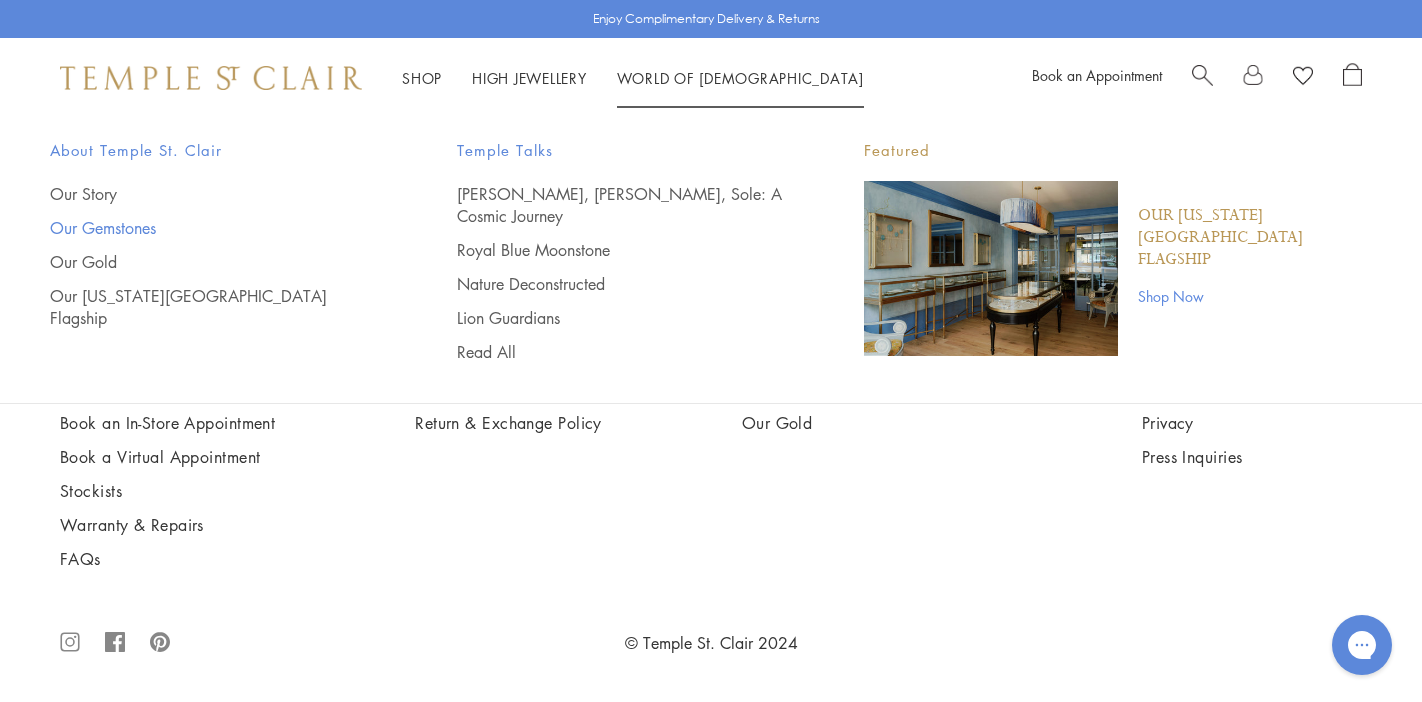 click on "Our Gemstones" at bounding box center [213, 228] 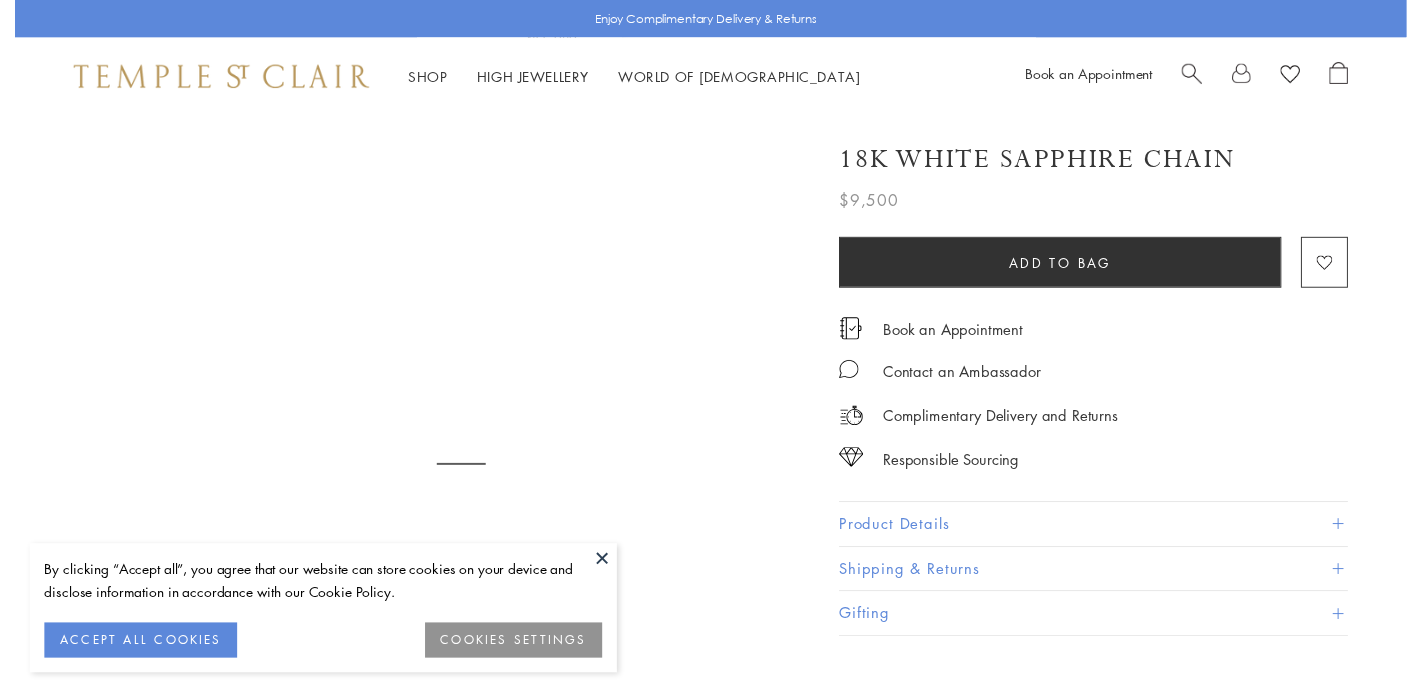 scroll, scrollTop: 0, scrollLeft: 0, axis: both 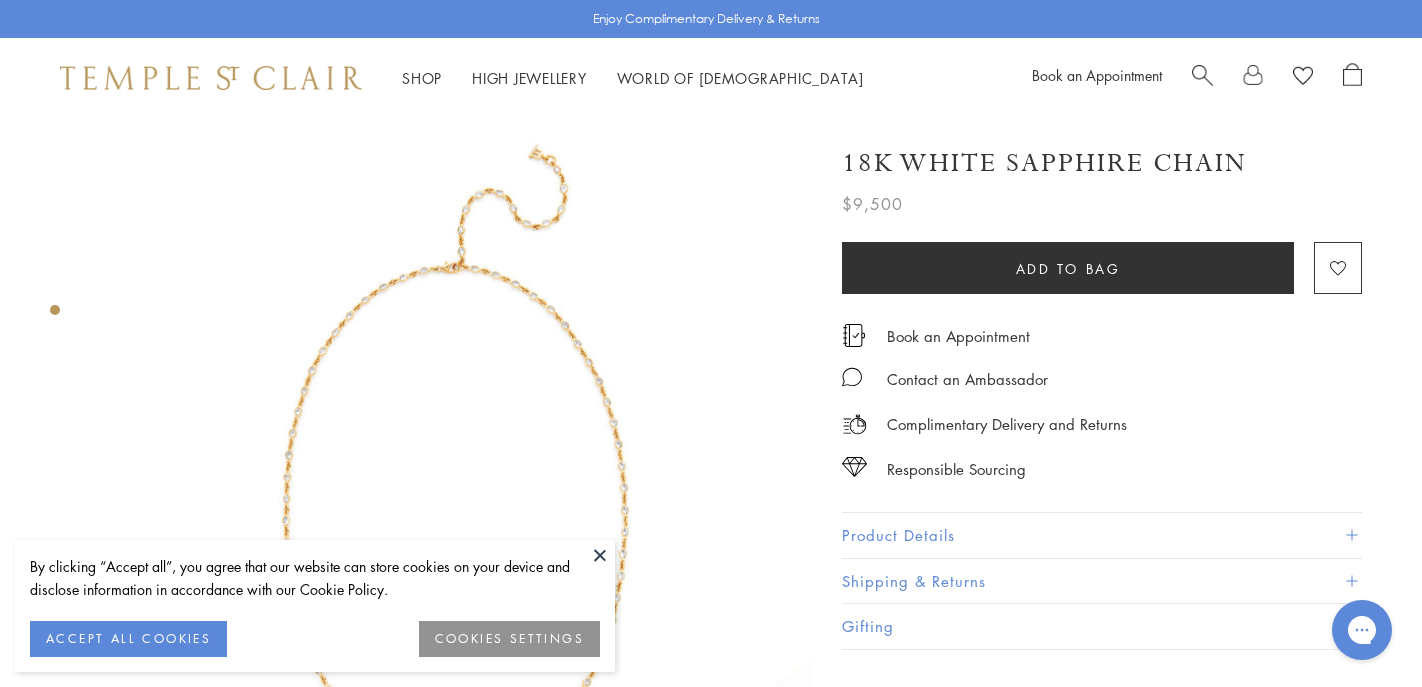 click at bounding box center (600, 555) 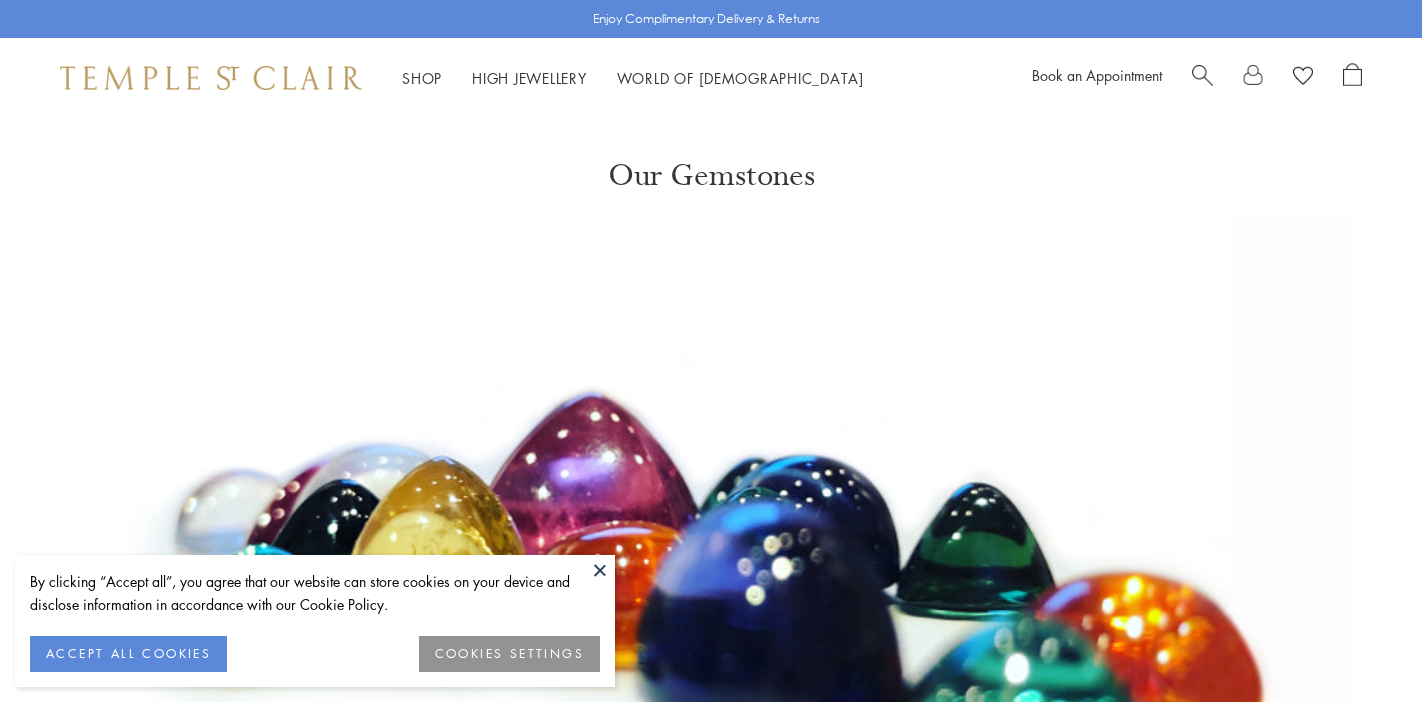 scroll, scrollTop: 0, scrollLeft: 0, axis: both 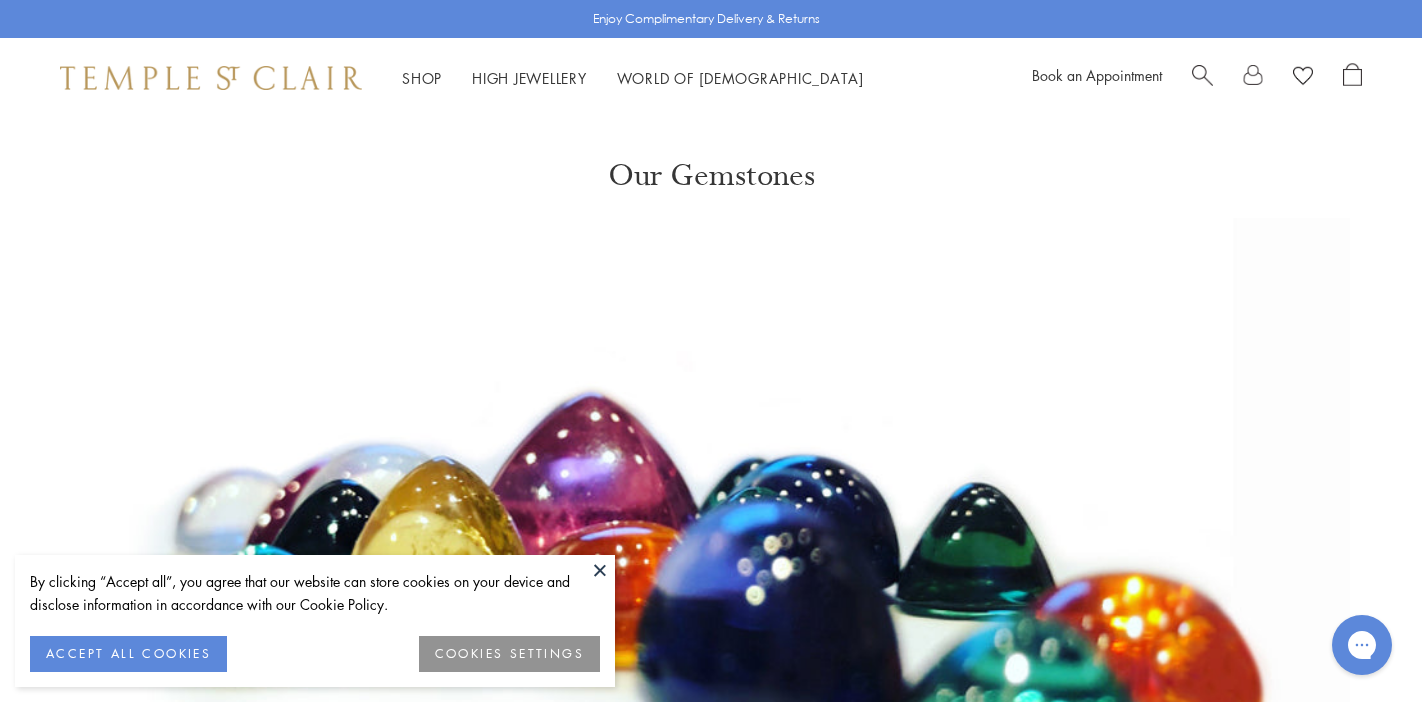 click at bounding box center (600, 570) 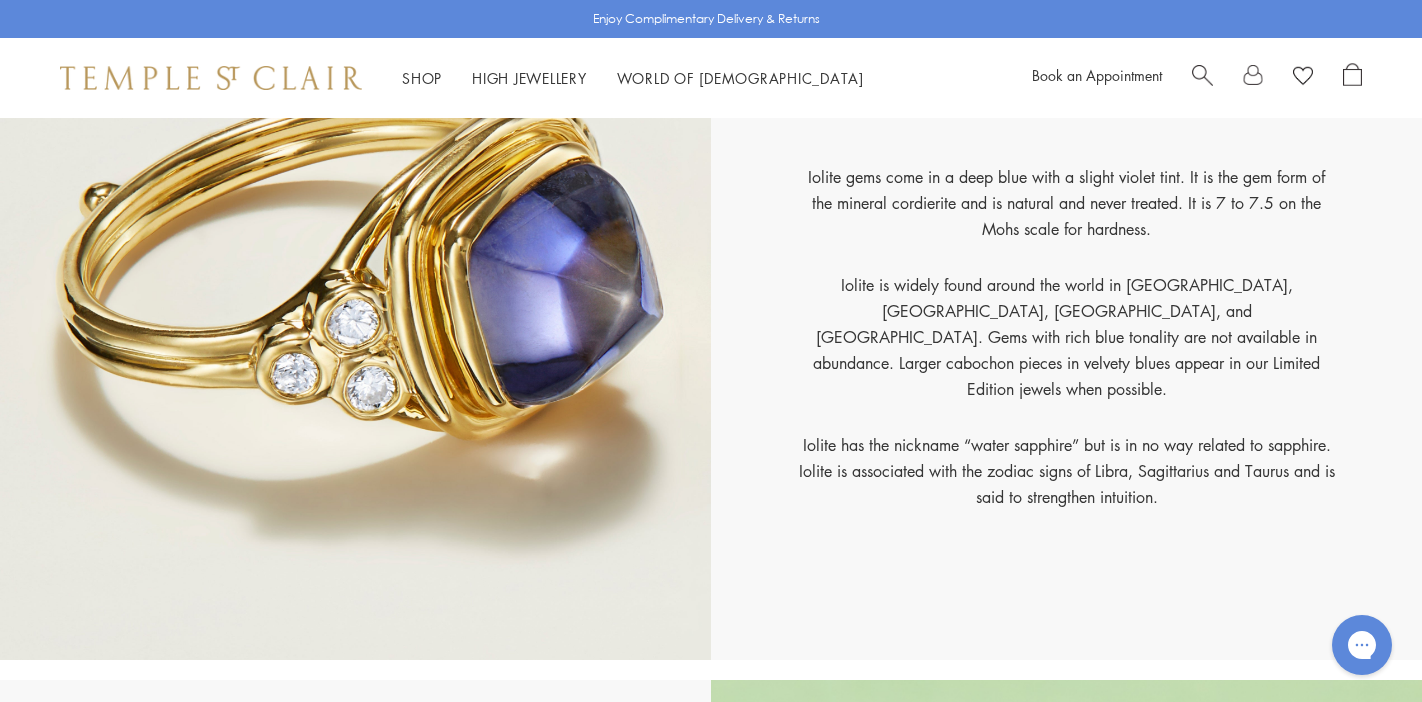 scroll, scrollTop: 7195, scrollLeft: 0, axis: vertical 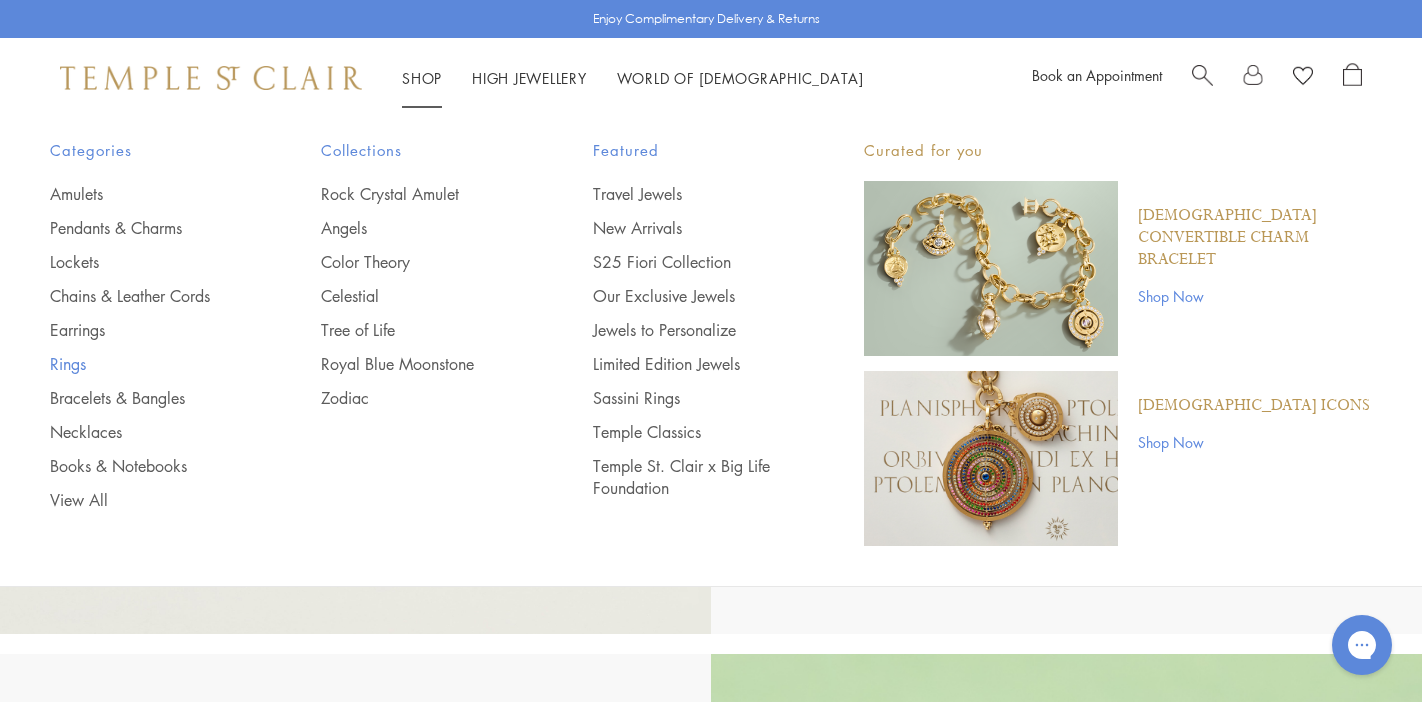 click on "Rings" at bounding box center (145, 364) 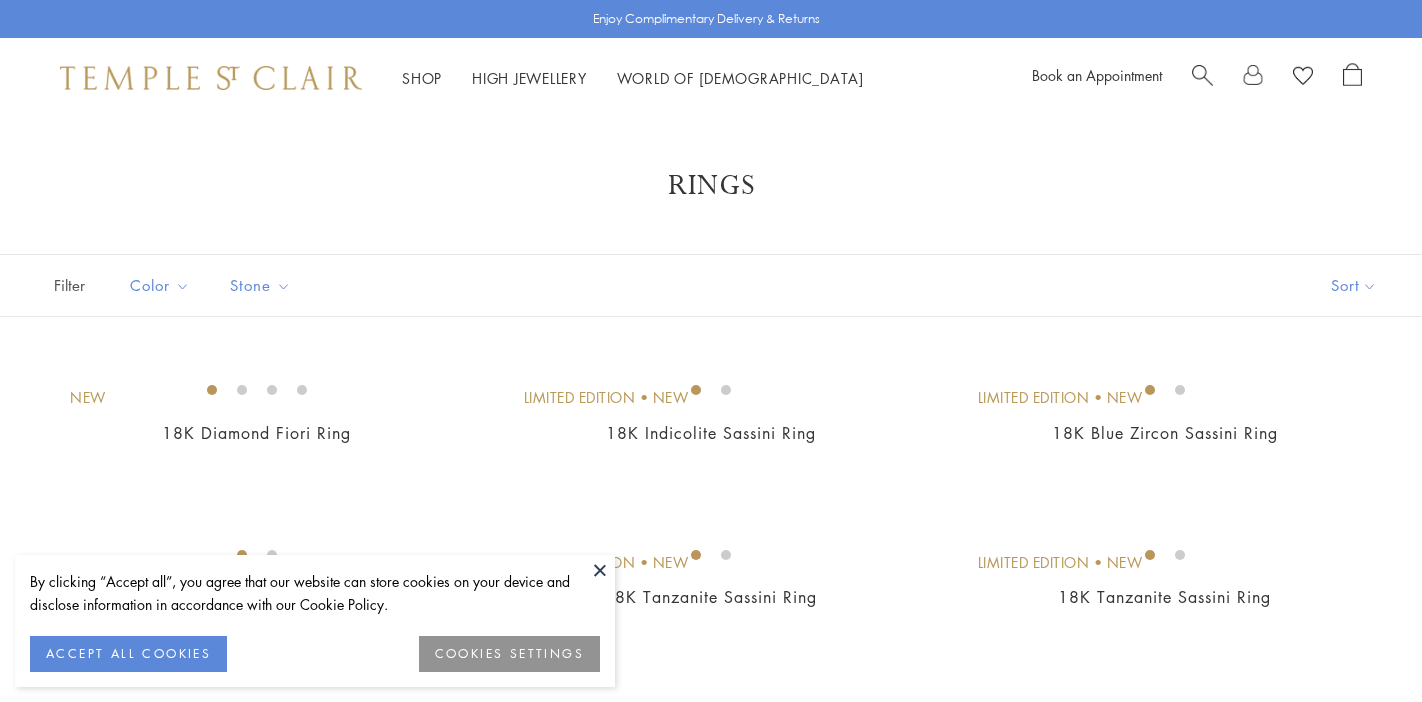 scroll, scrollTop: 0, scrollLeft: 0, axis: both 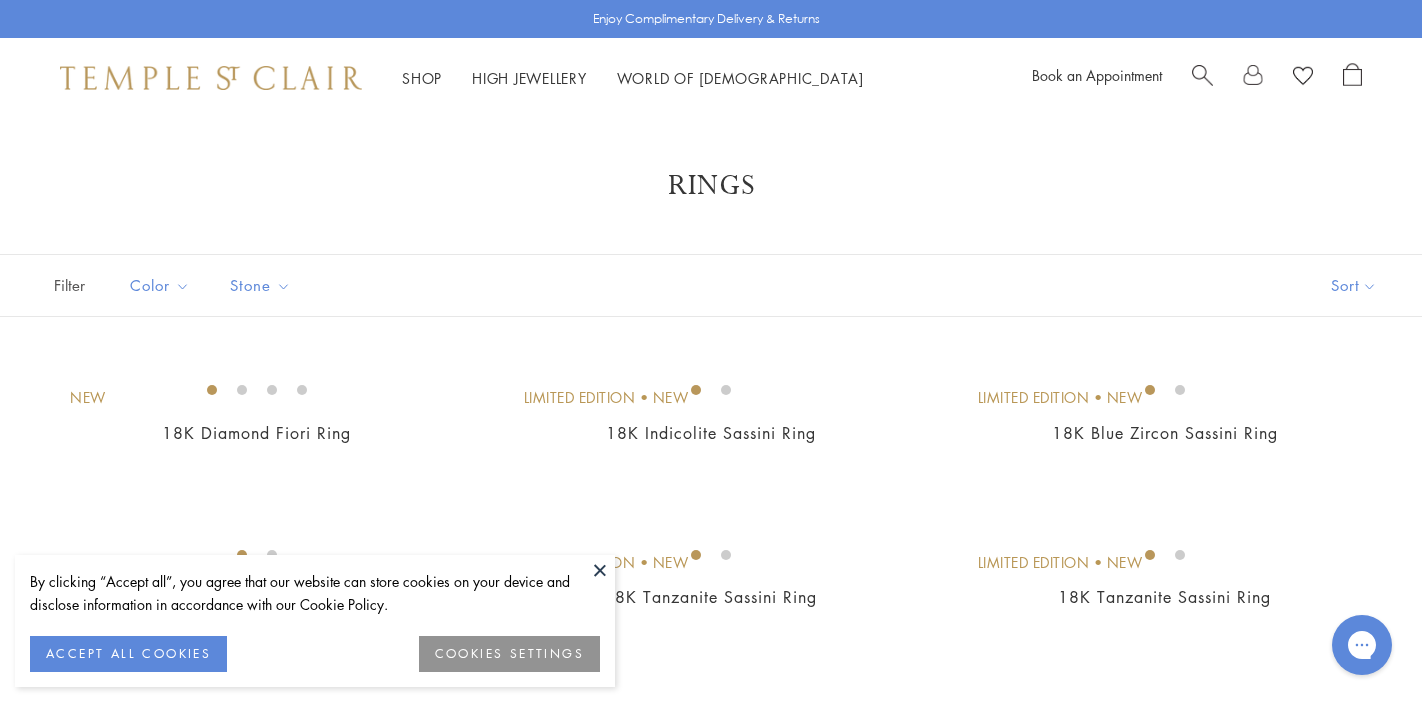 click on "Filter
Sort
Color
Blue
Gold
Green
Multicolored
Orange Pink Purple Red Yellow" at bounding box center [711, 1727] 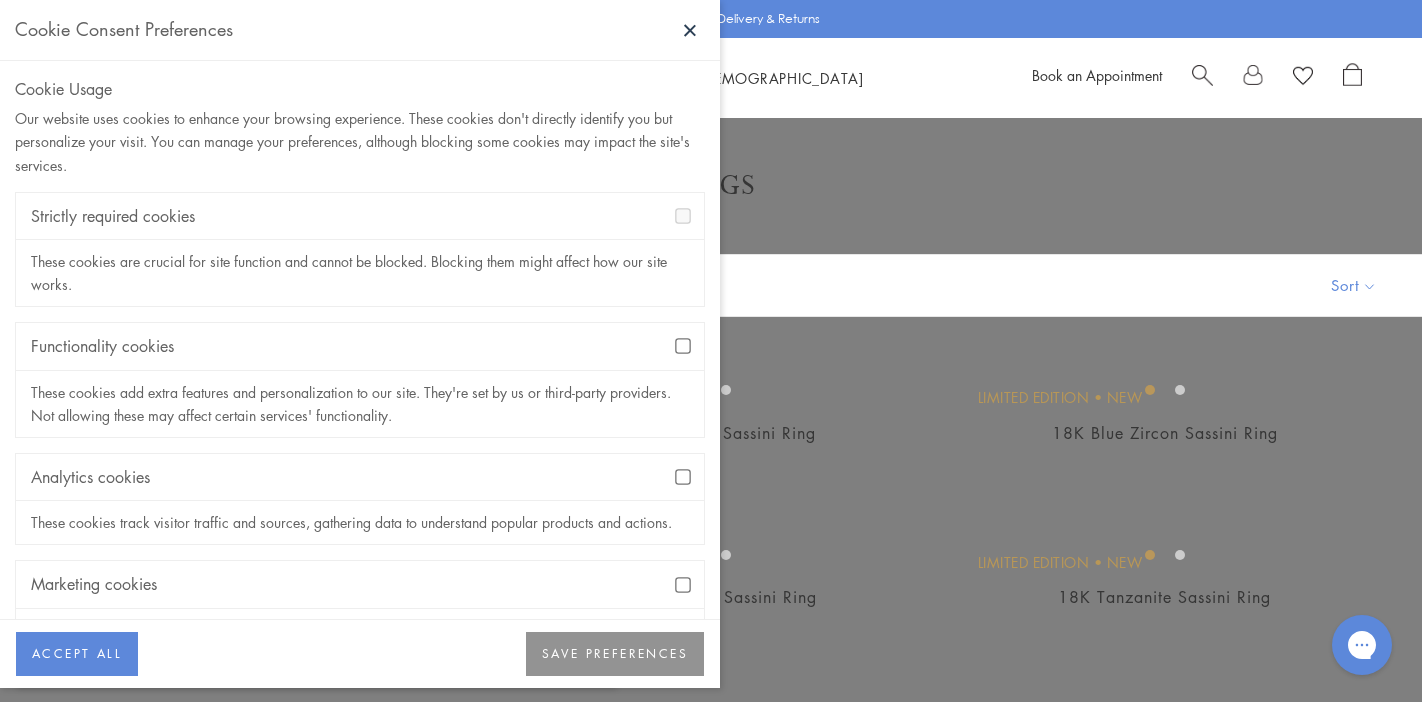 scroll, scrollTop: 0, scrollLeft: 0, axis: both 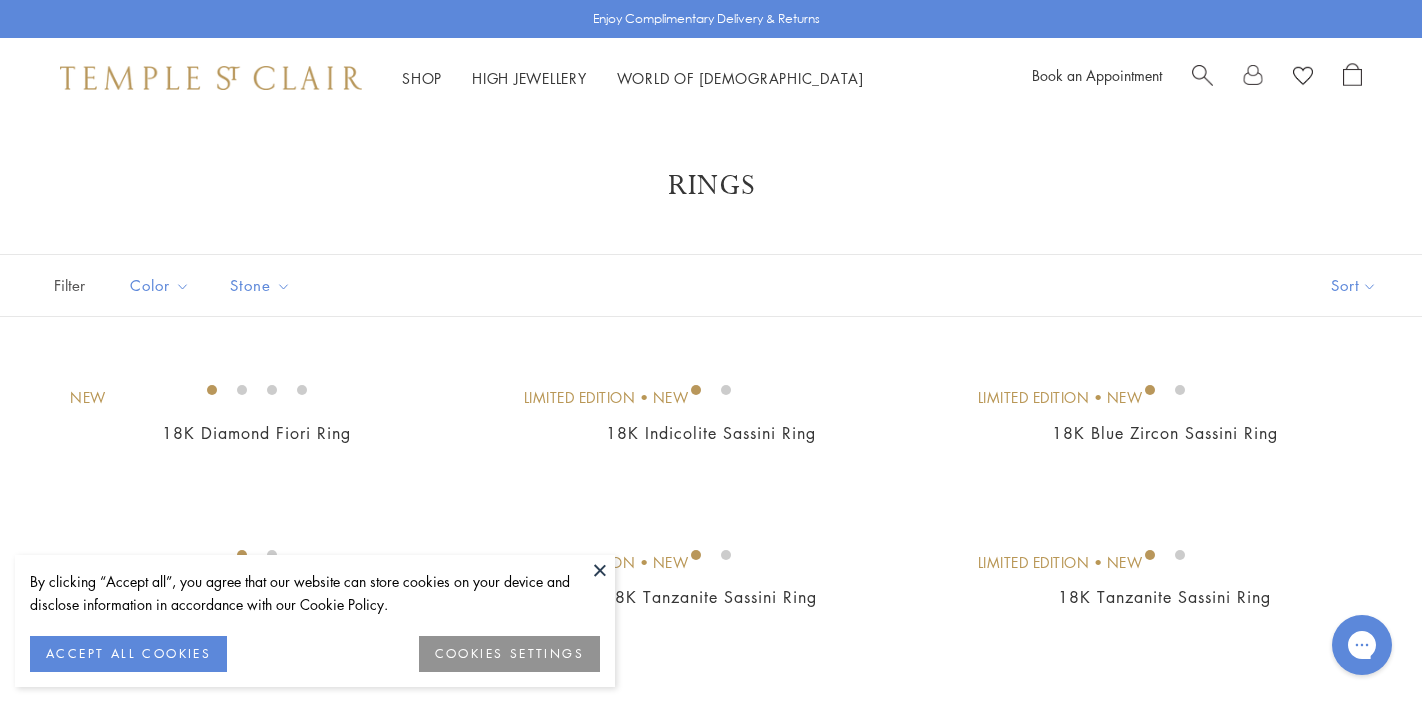 click at bounding box center (600, 570) 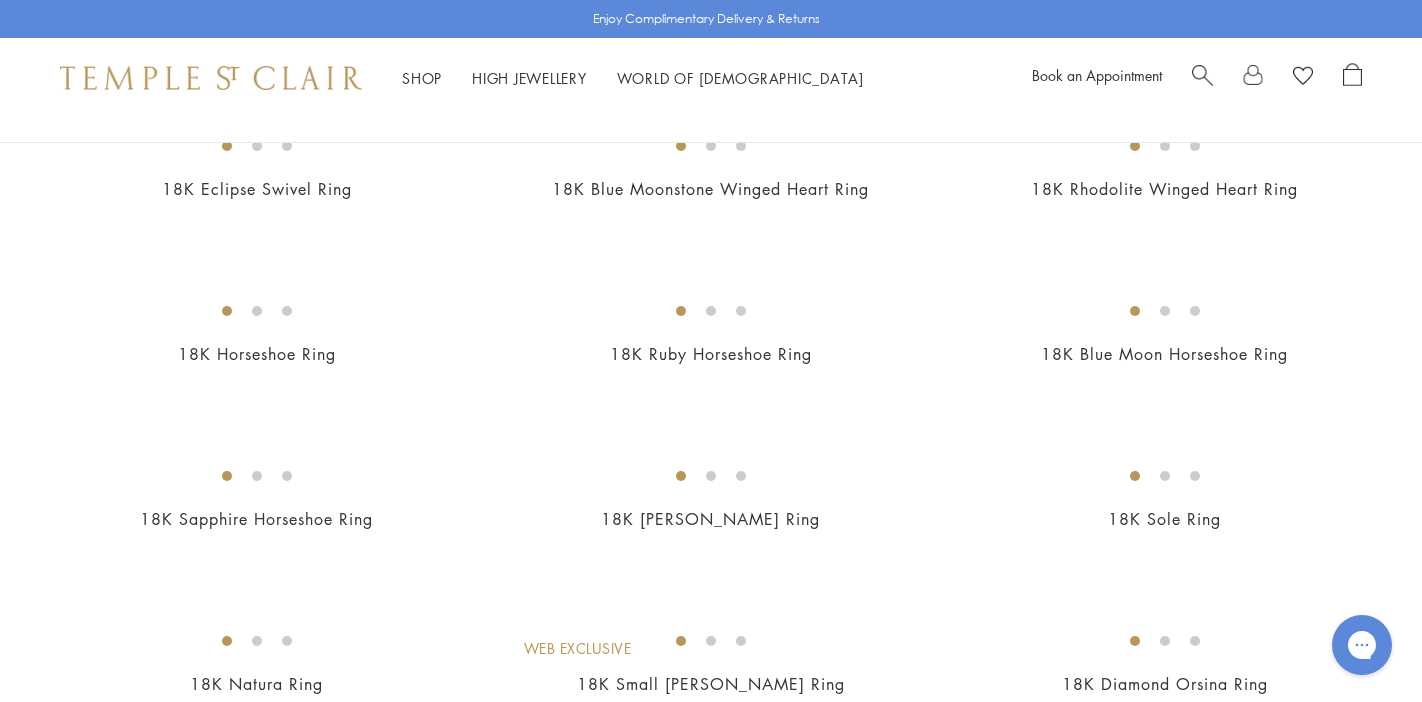 scroll, scrollTop: 1404, scrollLeft: 0, axis: vertical 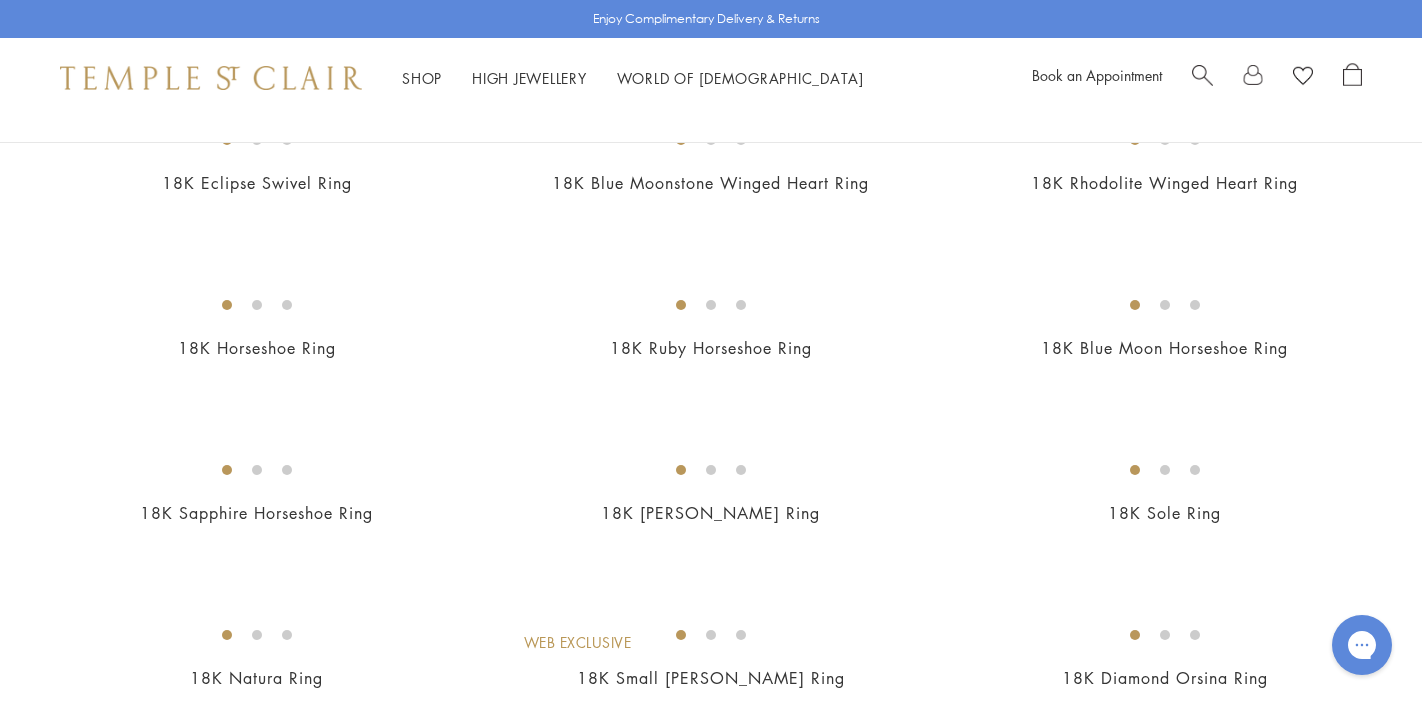 click on "New
Limited Edition • New
Limited Edition • New
Limited Edition • New
Limited Edition • New
Limited Edition • New
Limited Edition • New" at bounding box center (711, 282) 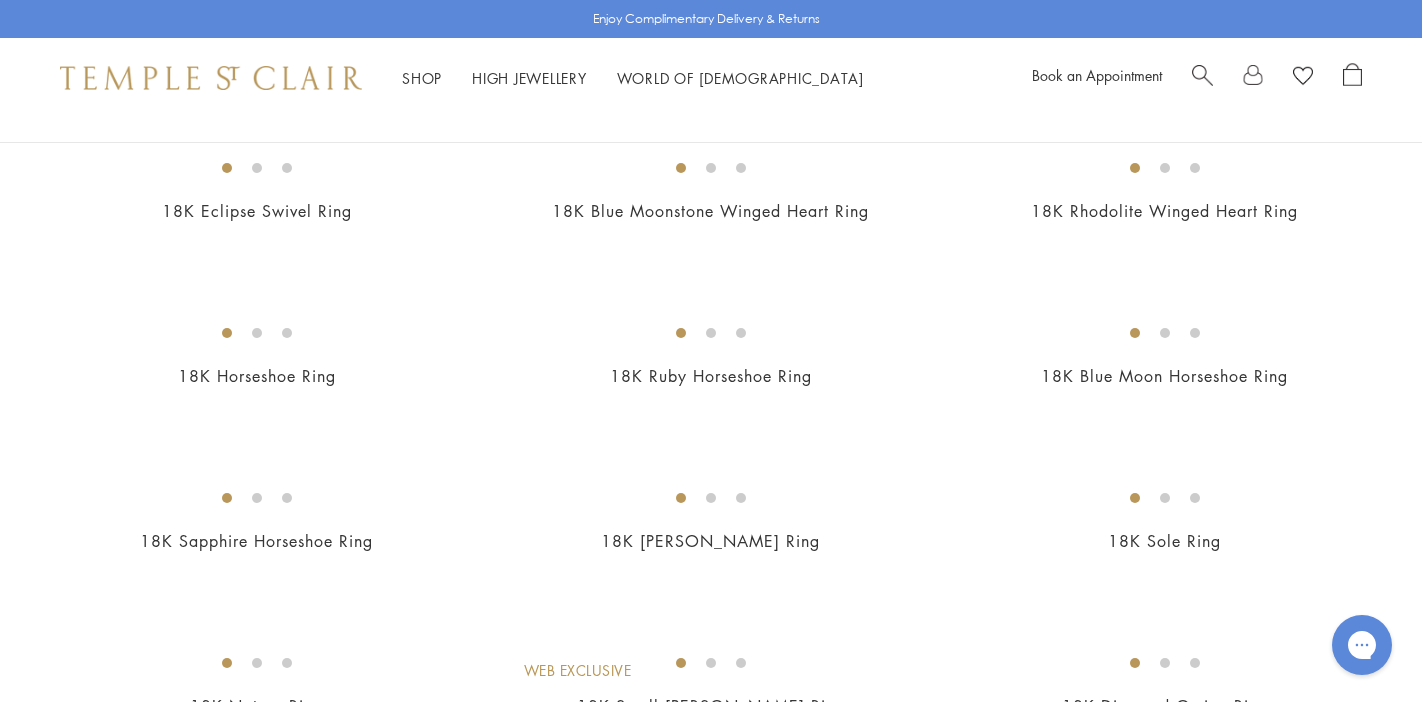 scroll, scrollTop: 1367, scrollLeft: 0, axis: vertical 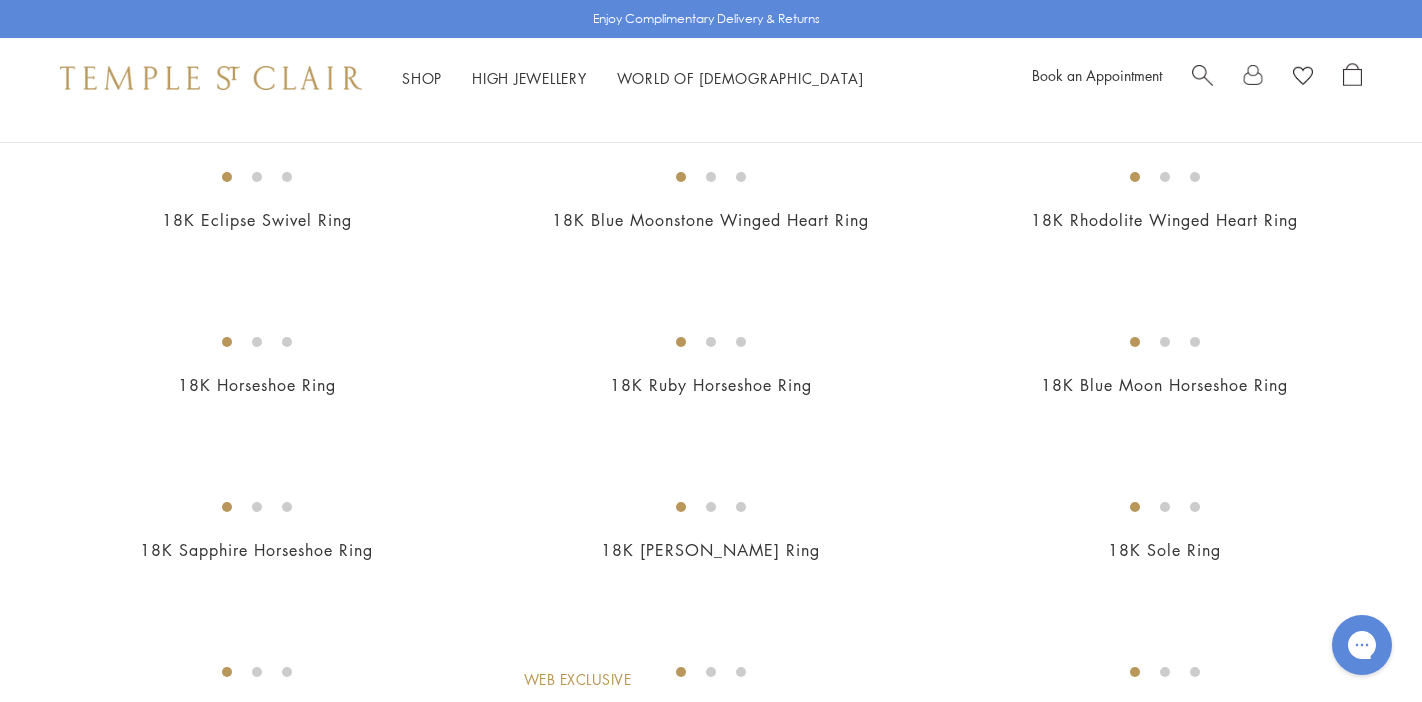 click on "18K Angel Ring" at bounding box center [711, -605] 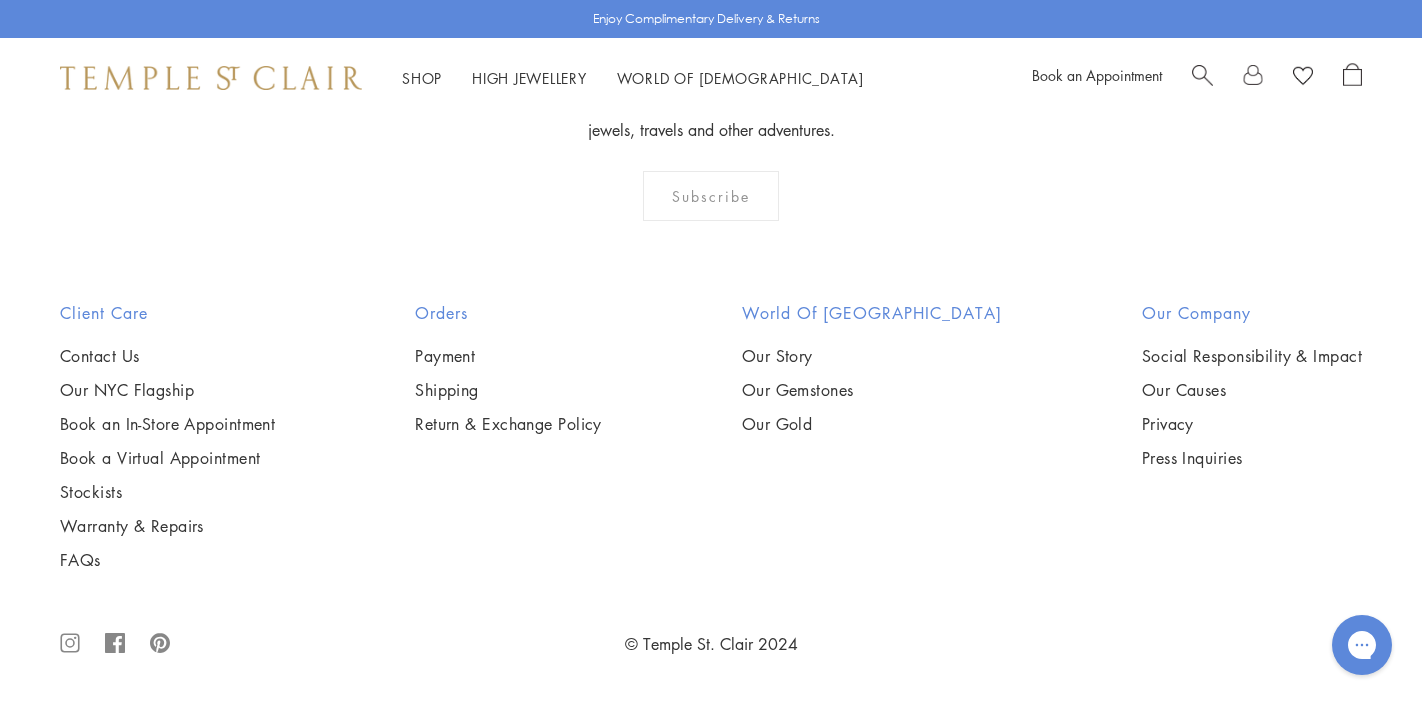 scroll, scrollTop: 5189, scrollLeft: 0, axis: vertical 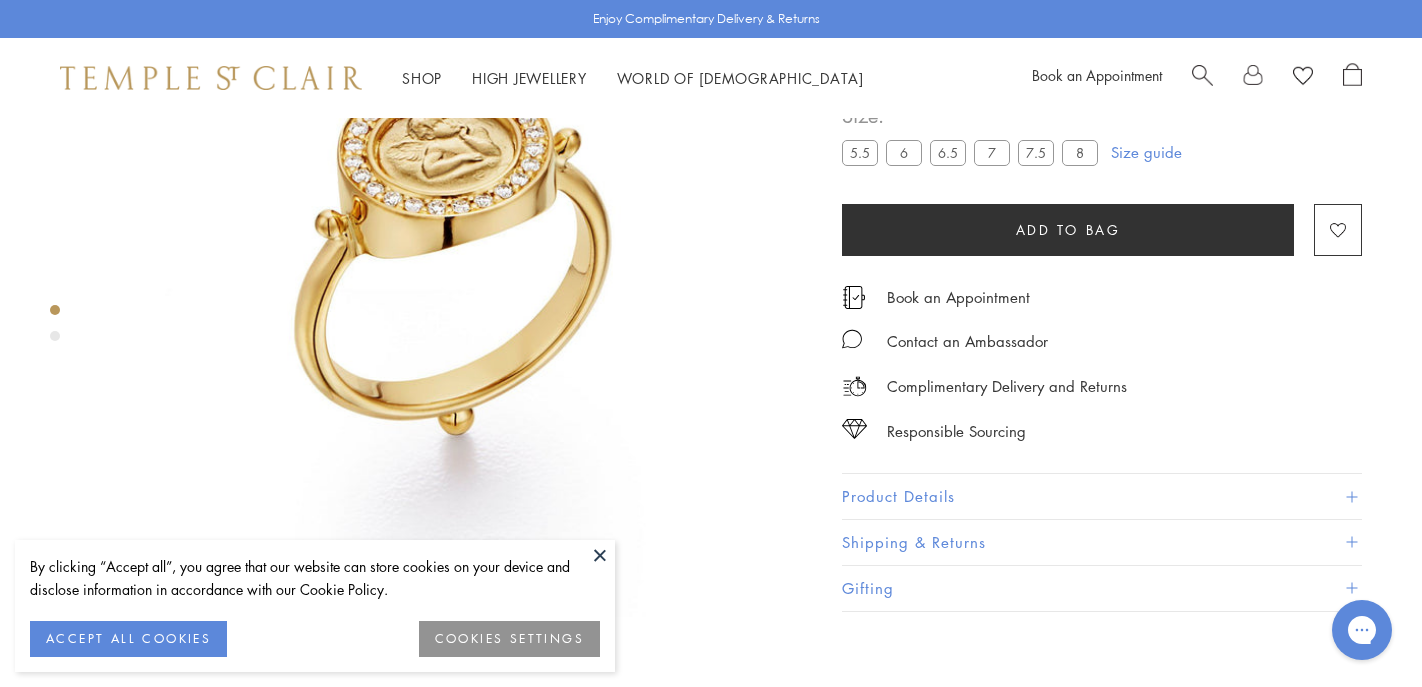click at bounding box center (55, 336) 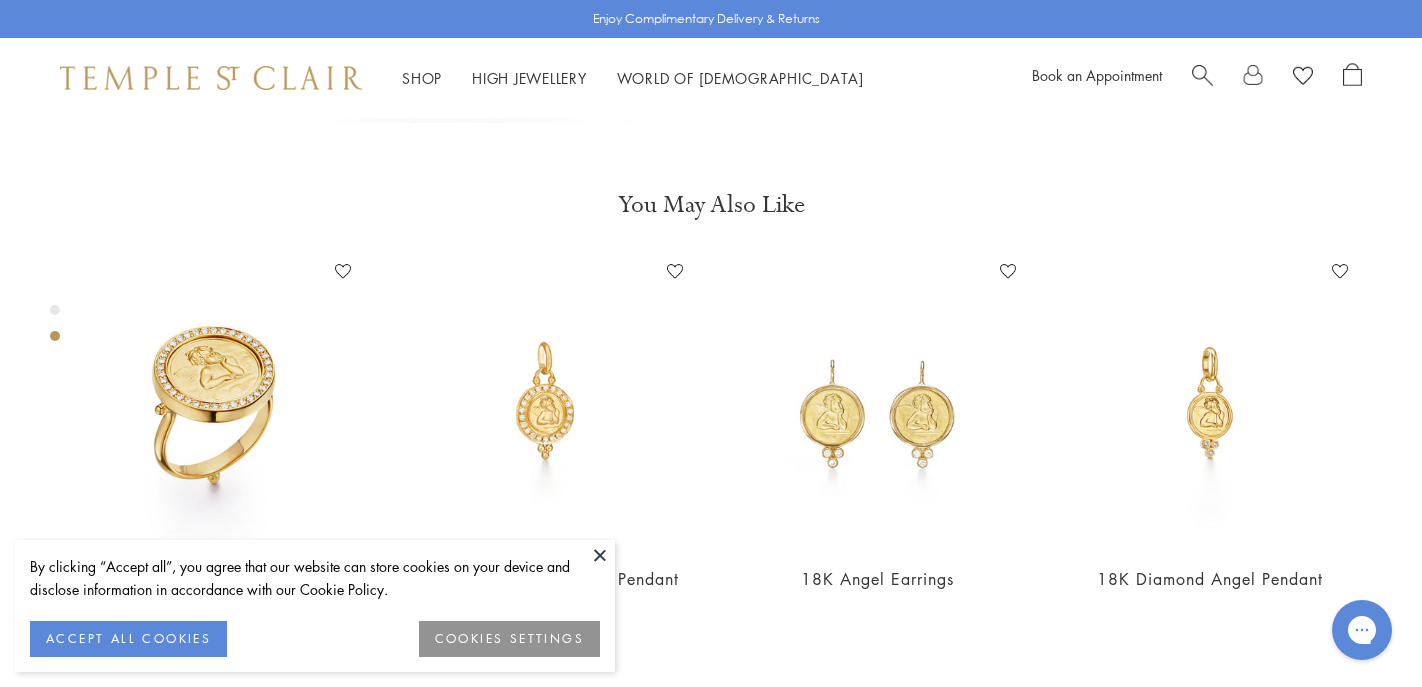 scroll, scrollTop: 701, scrollLeft: 0, axis: vertical 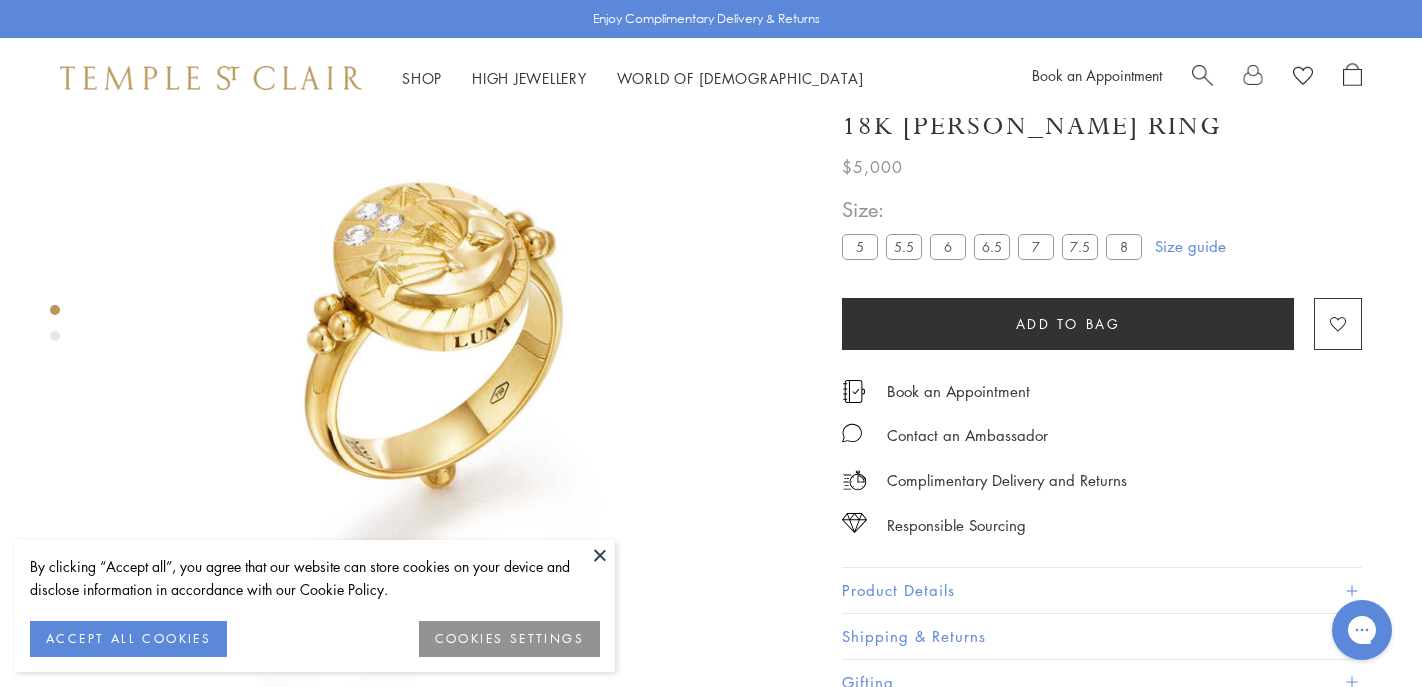 click at bounding box center (456, 356) 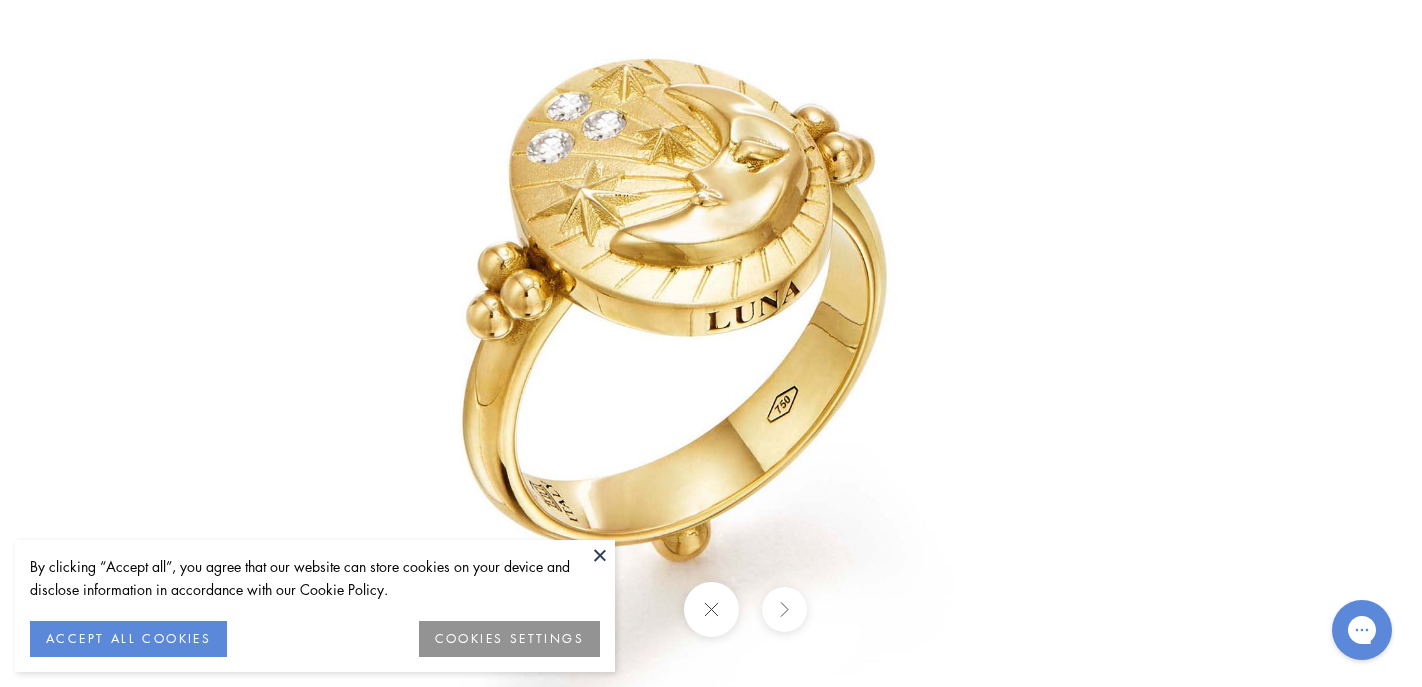 click at bounding box center [711, 344] 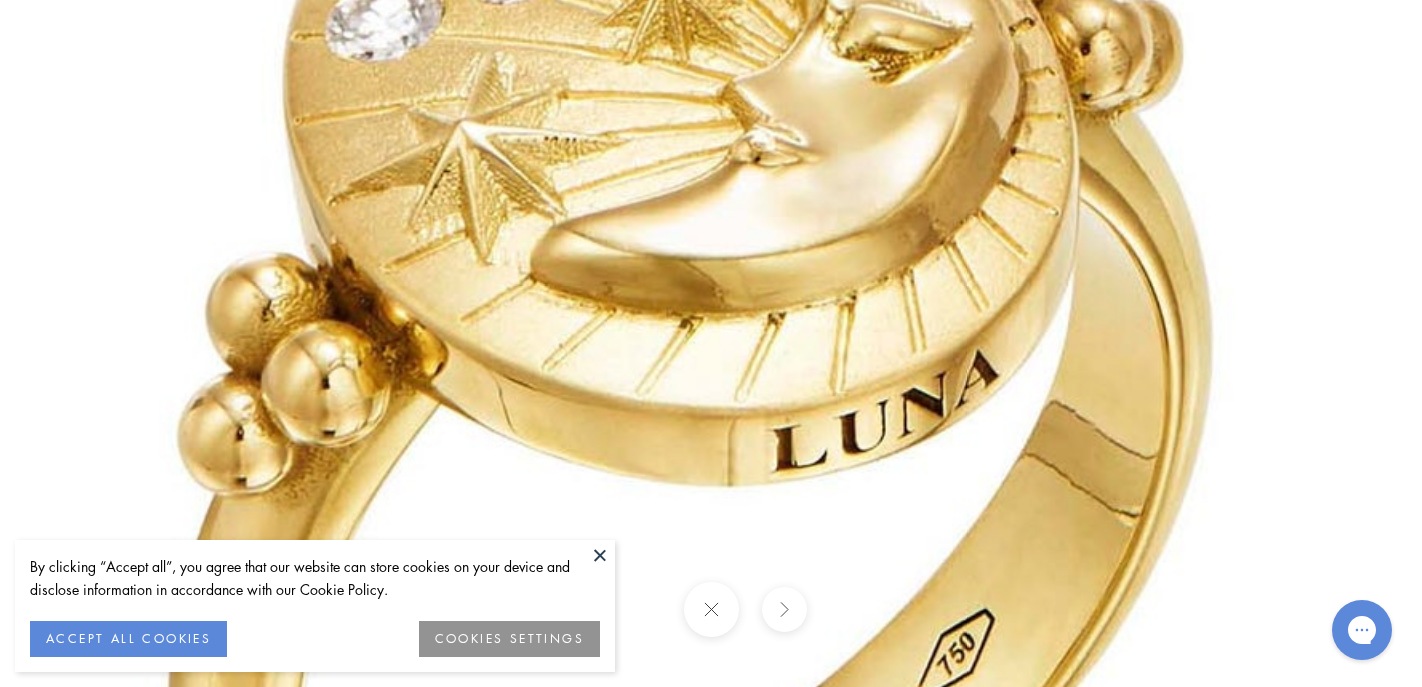 click at bounding box center [780, 505] 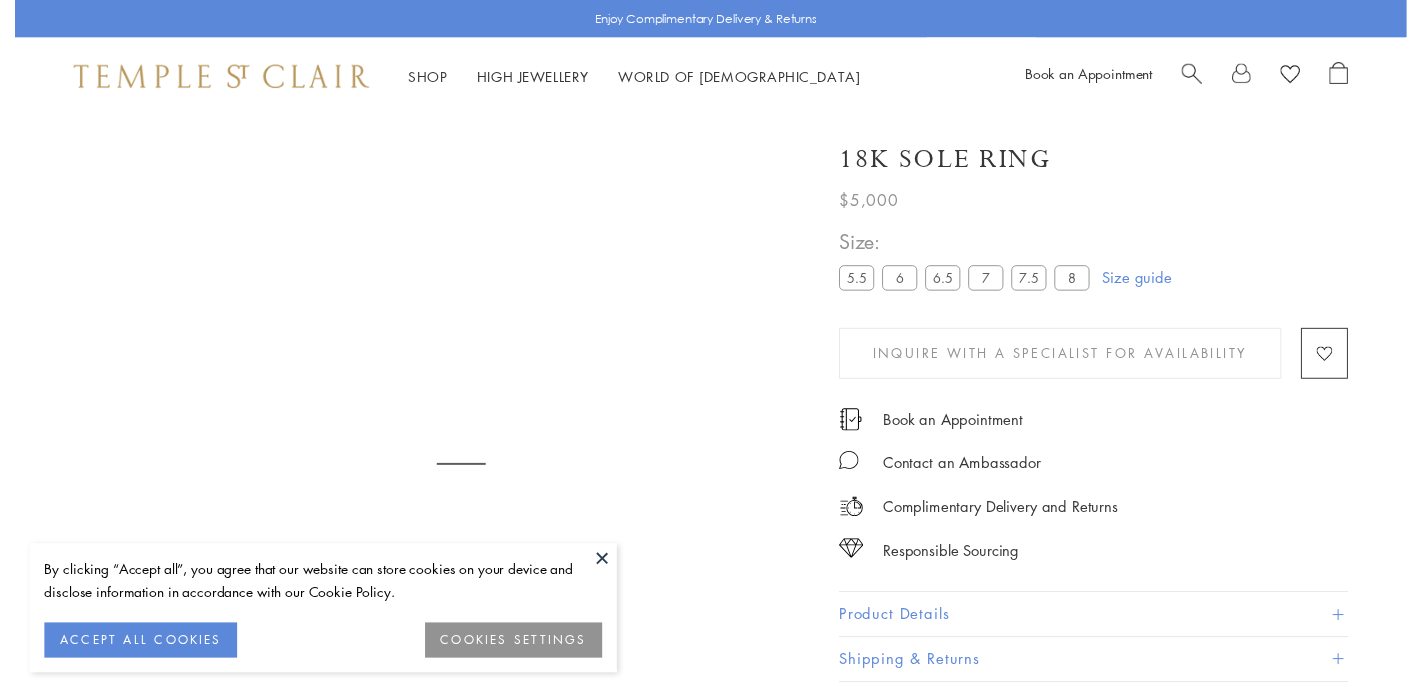 scroll, scrollTop: 0, scrollLeft: 0, axis: both 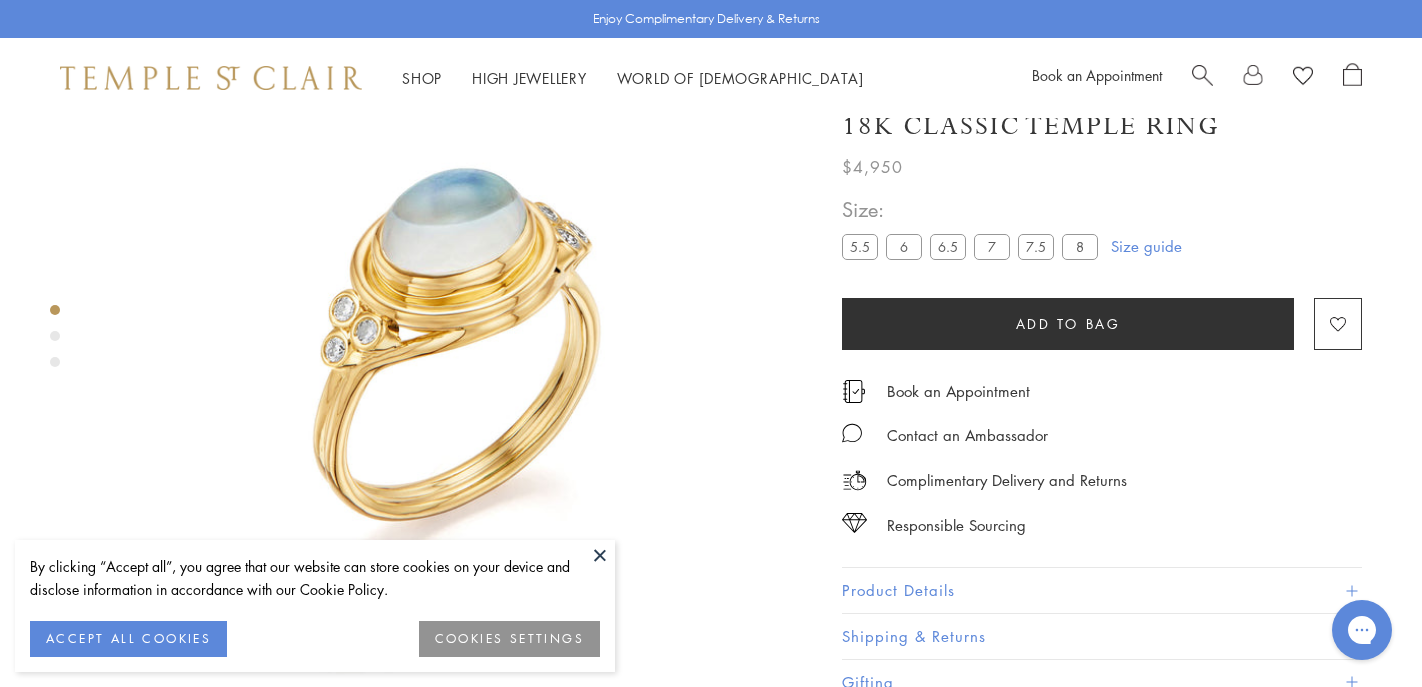 click at bounding box center [600, 555] 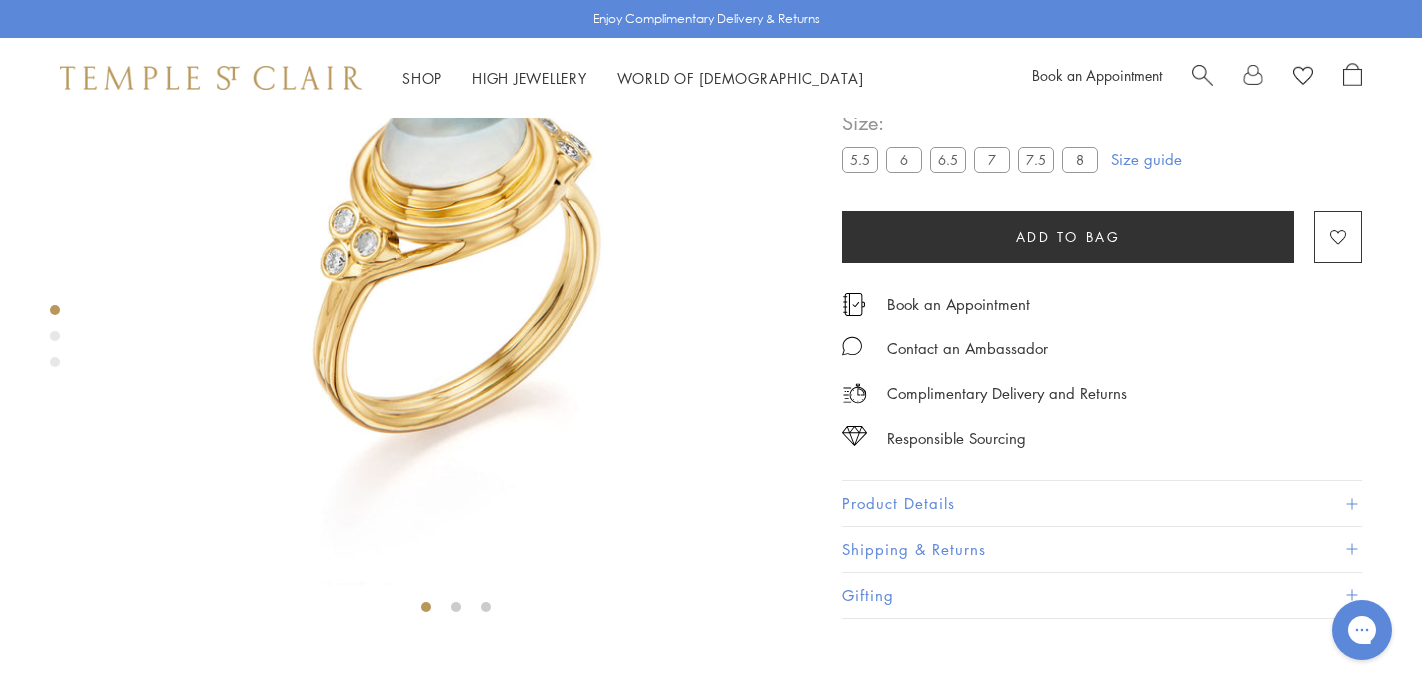 scroll, scrollTop: 208, scrollLeft: 0, axis: vertical 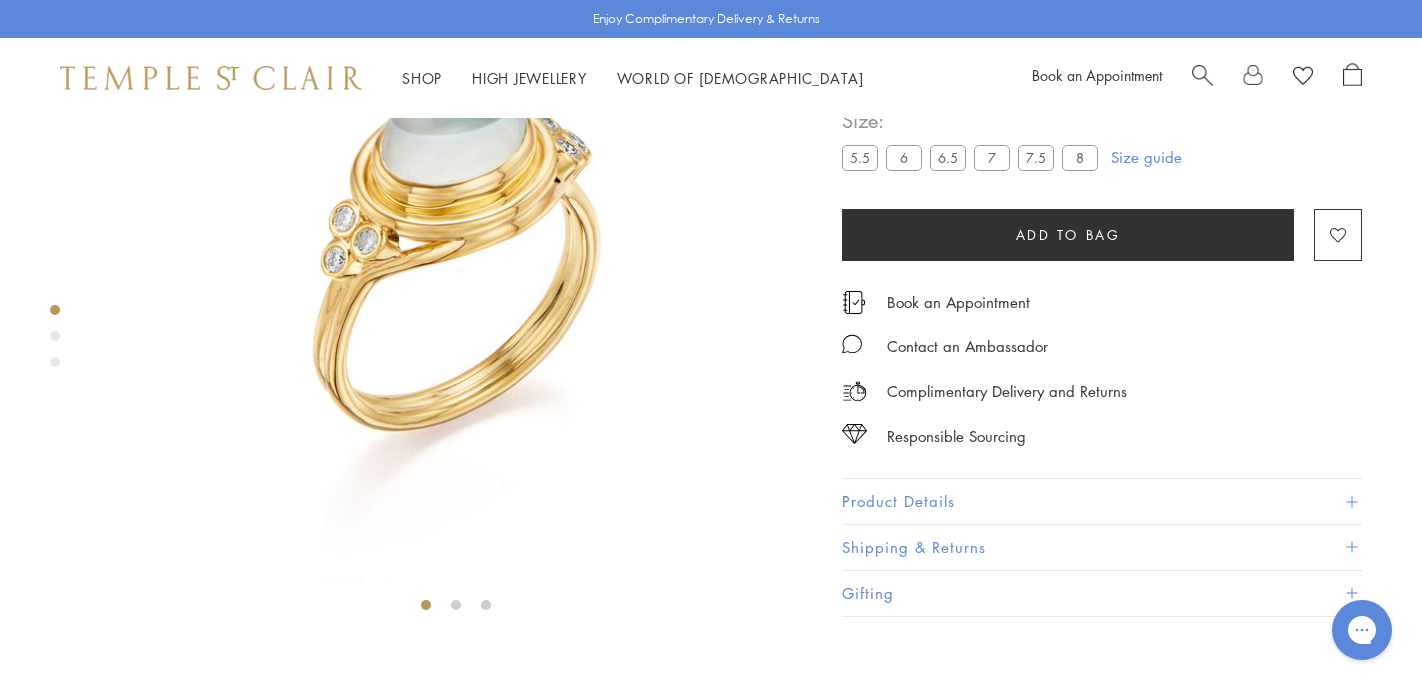 click on "Product Details" at bounding box center [1102, 502] 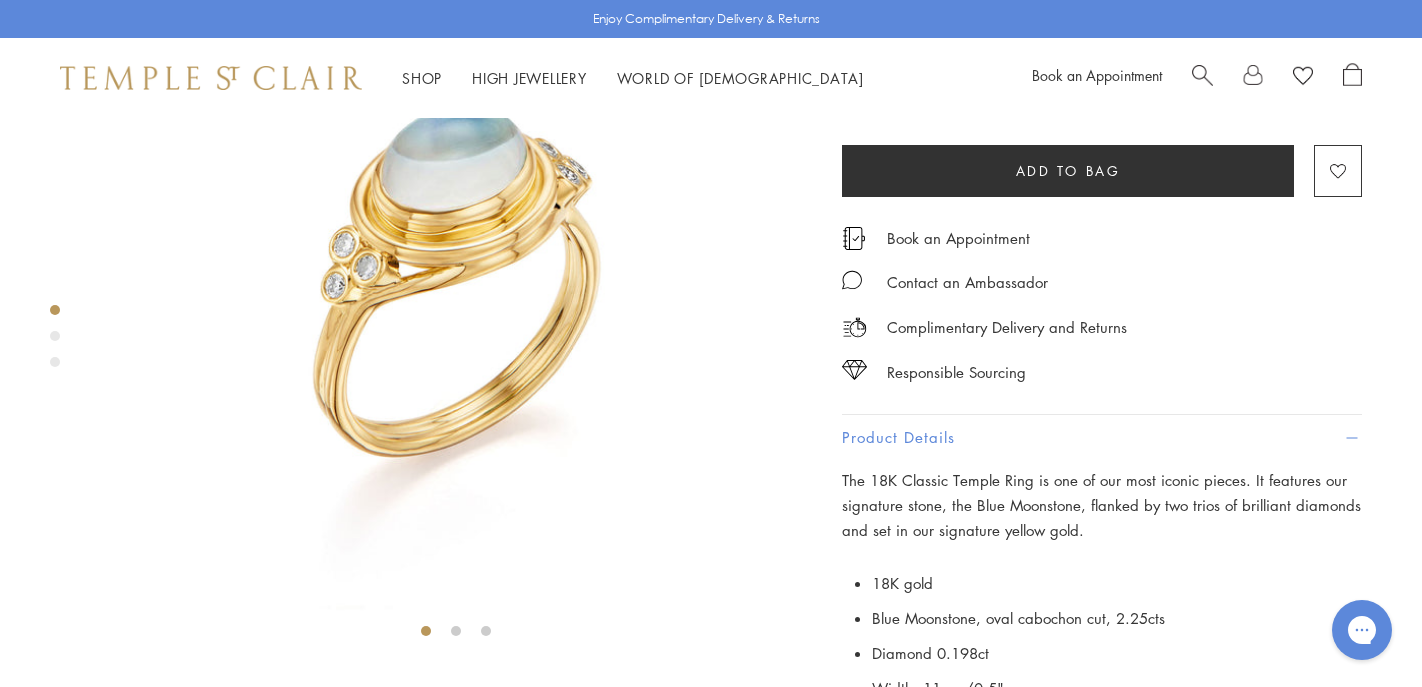 scroll, scrollTop: 180, scrollLeft: 0, axis: vertical 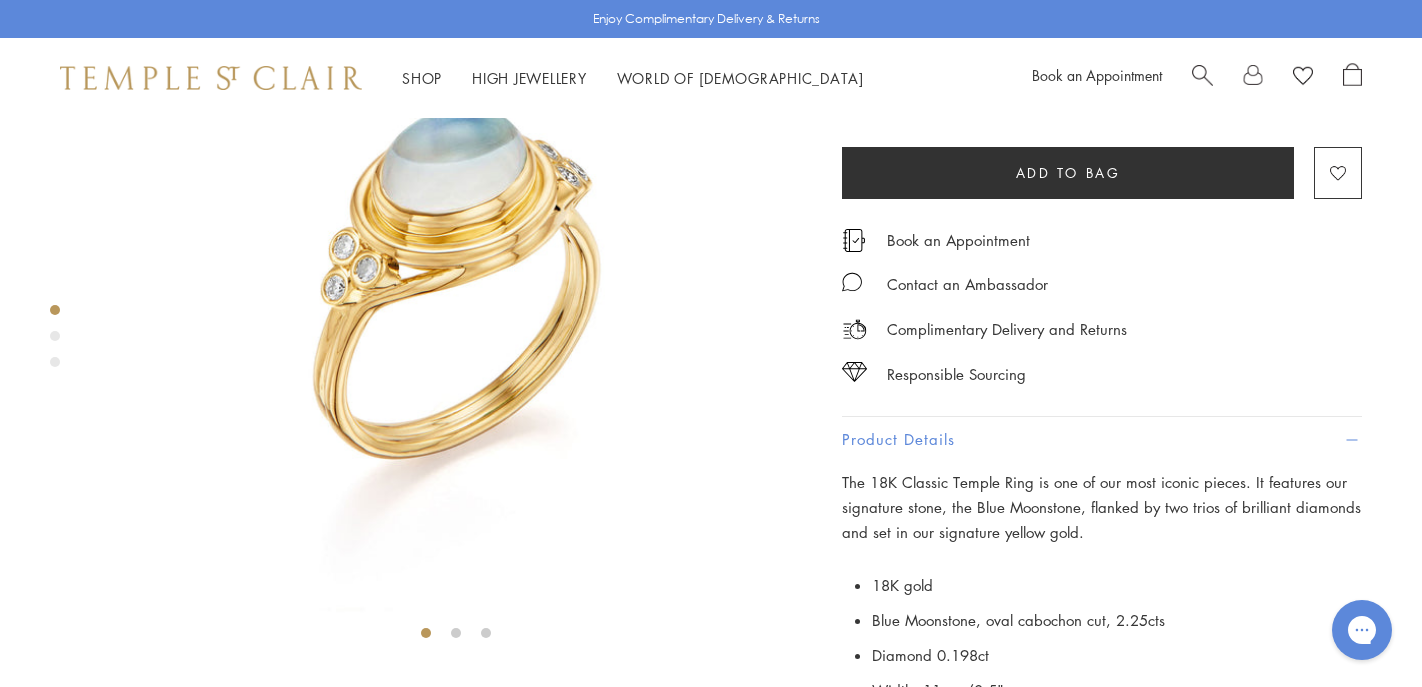 click at bounding box center [55, 336] 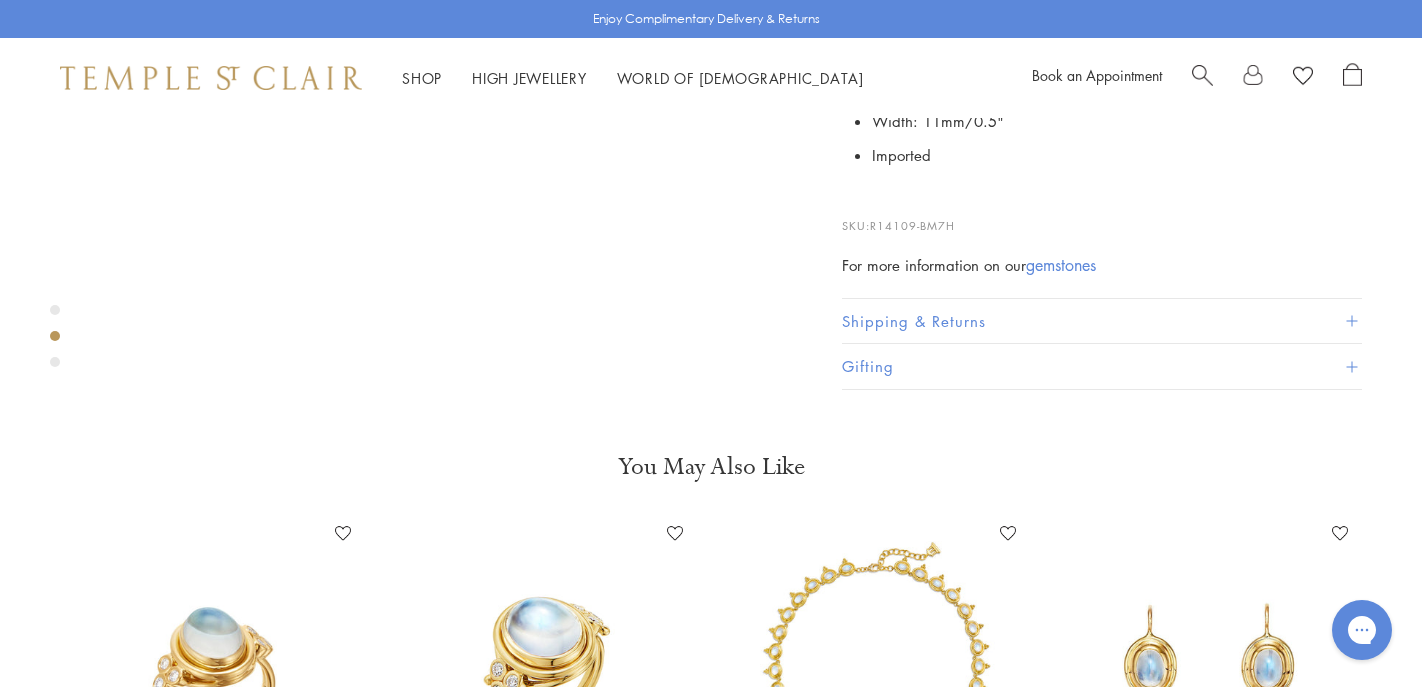 scroll, scrollTop: 750, scrollLeft: 0, axis: vertical 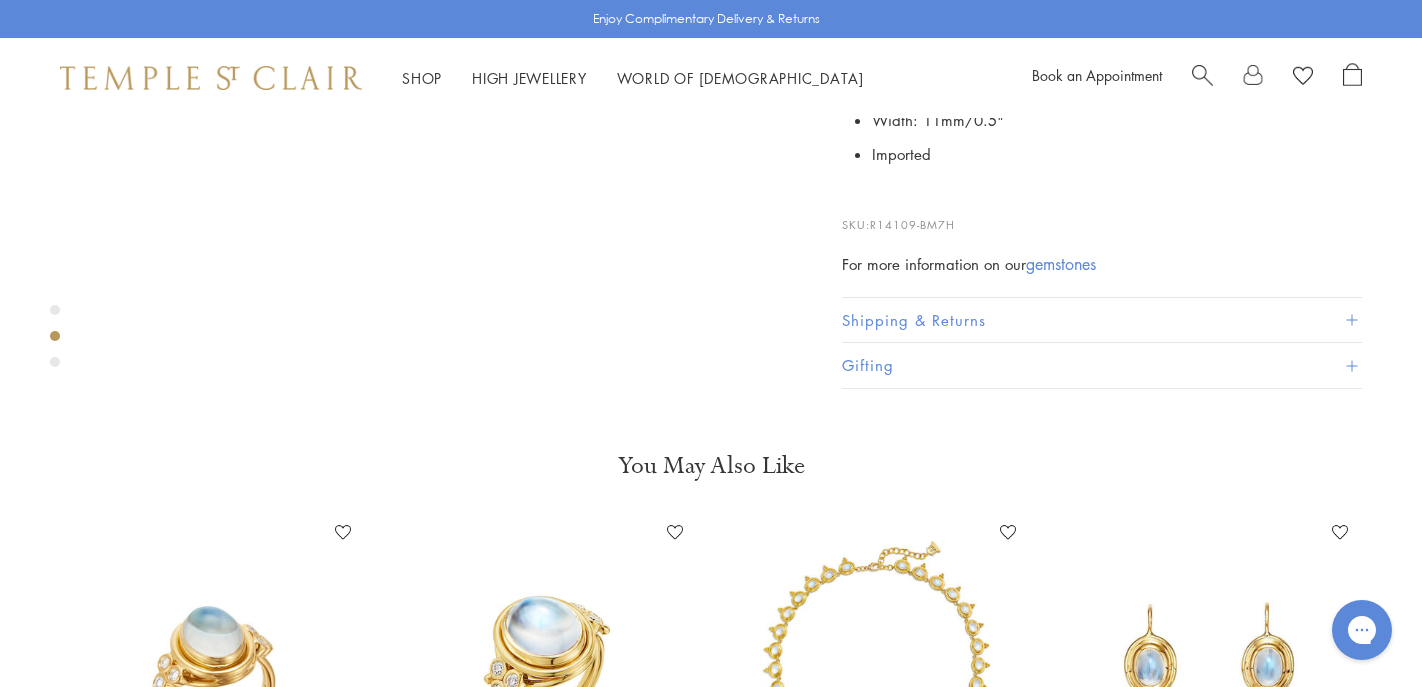 click at bounding box center (55, 362) 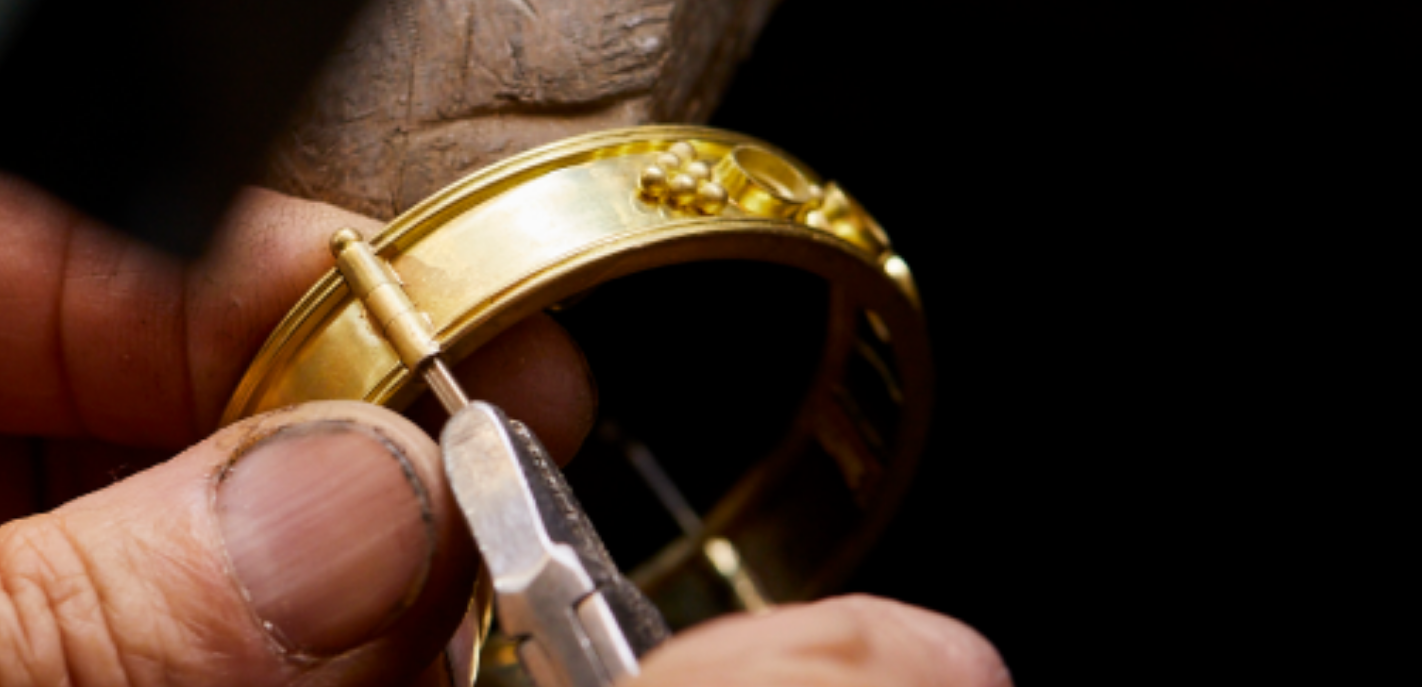 scroll, scrollTop: 1602, scrollLeft: 1, axis: both 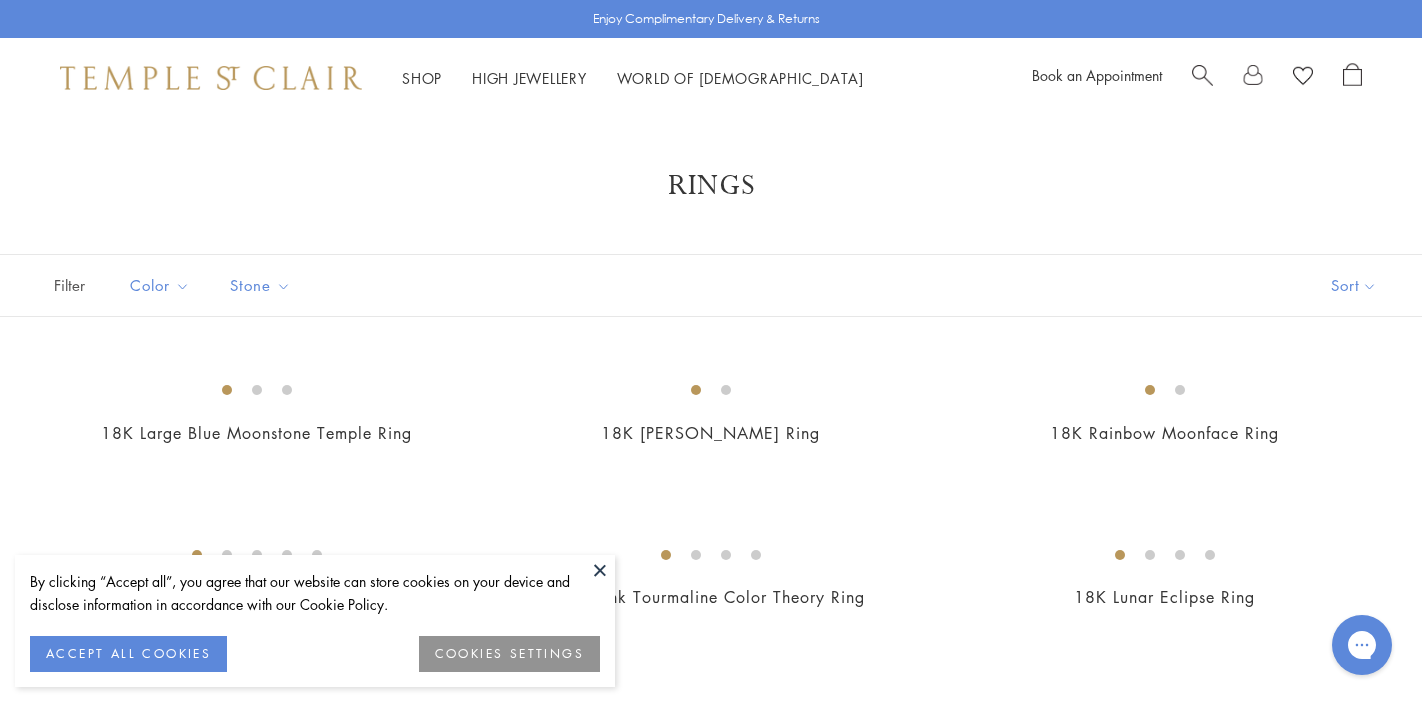 click at bounding box center [600, 570] 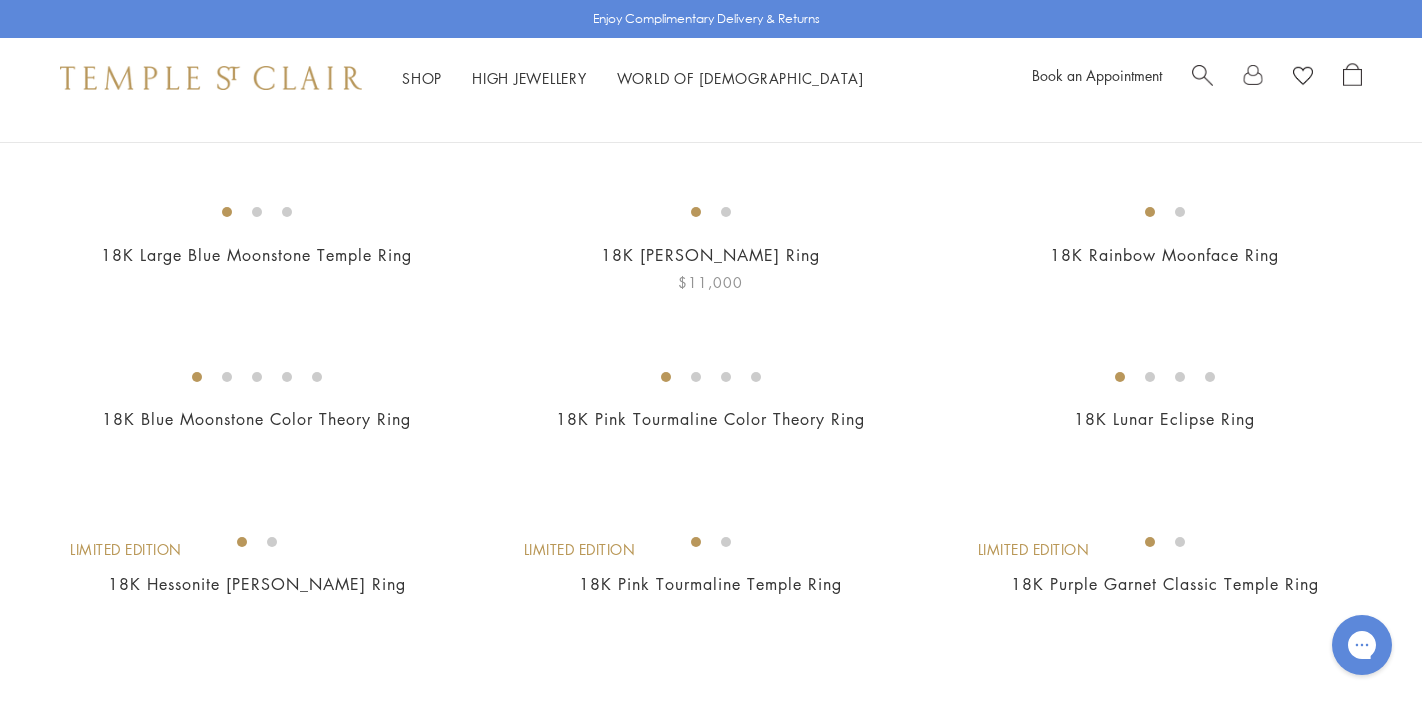 scroll, scrollTop: 183, scrollLeft: 0, axis: vertical 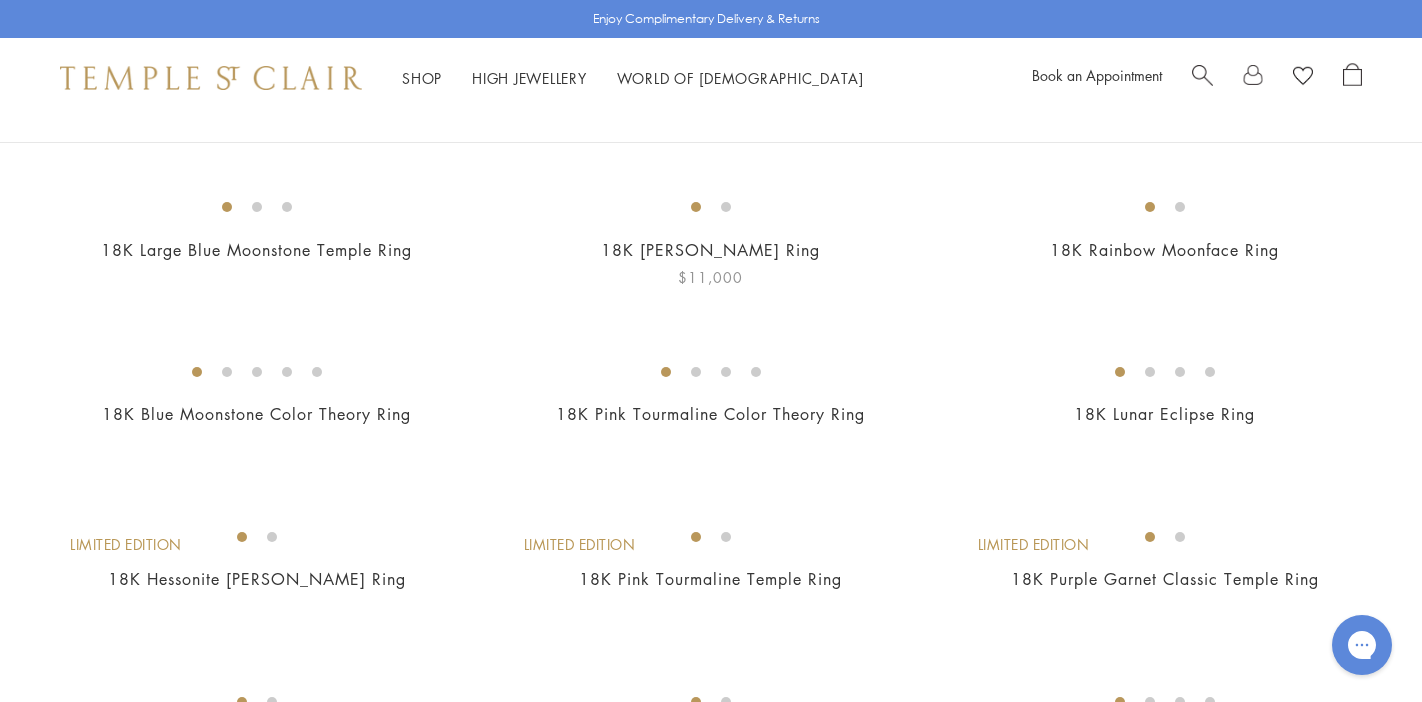 click at bounding box center [0, 0] 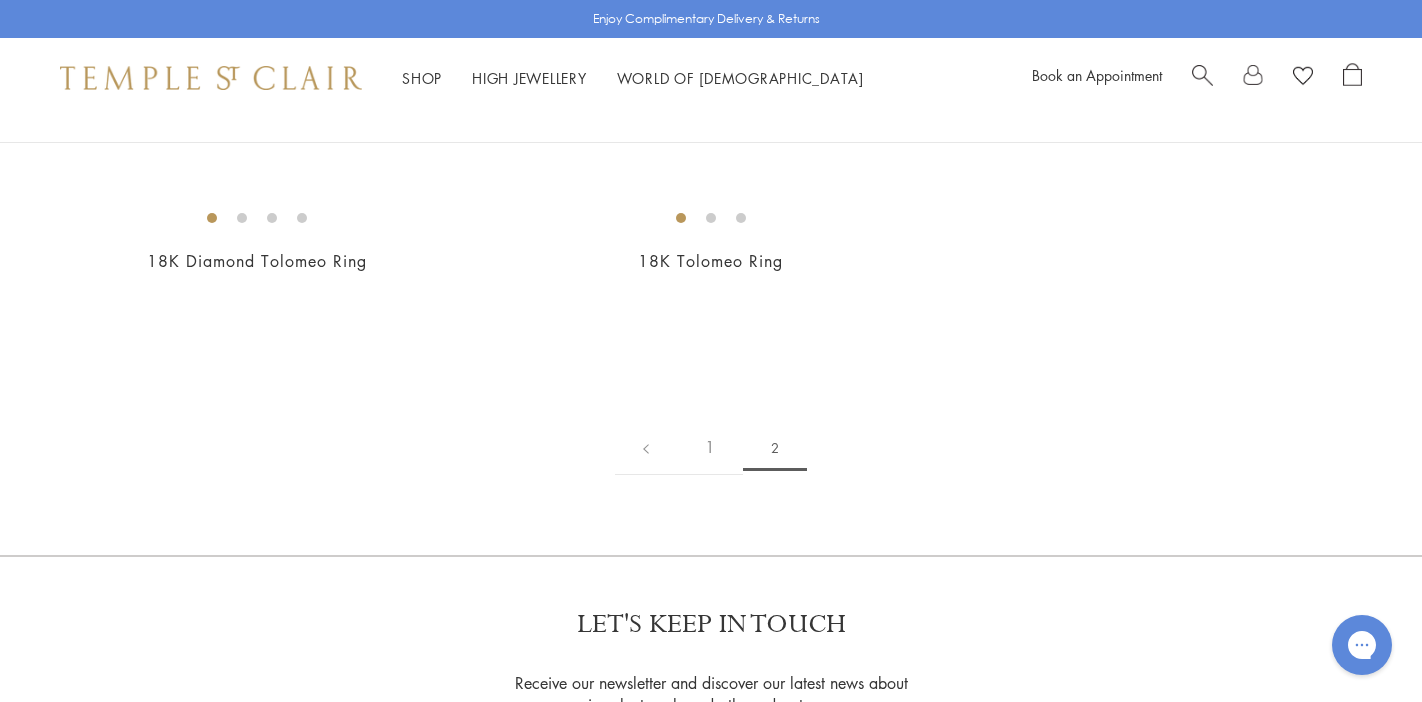 scroll, scrollTop: 1327, scrollLeft: 0, axis: vertical 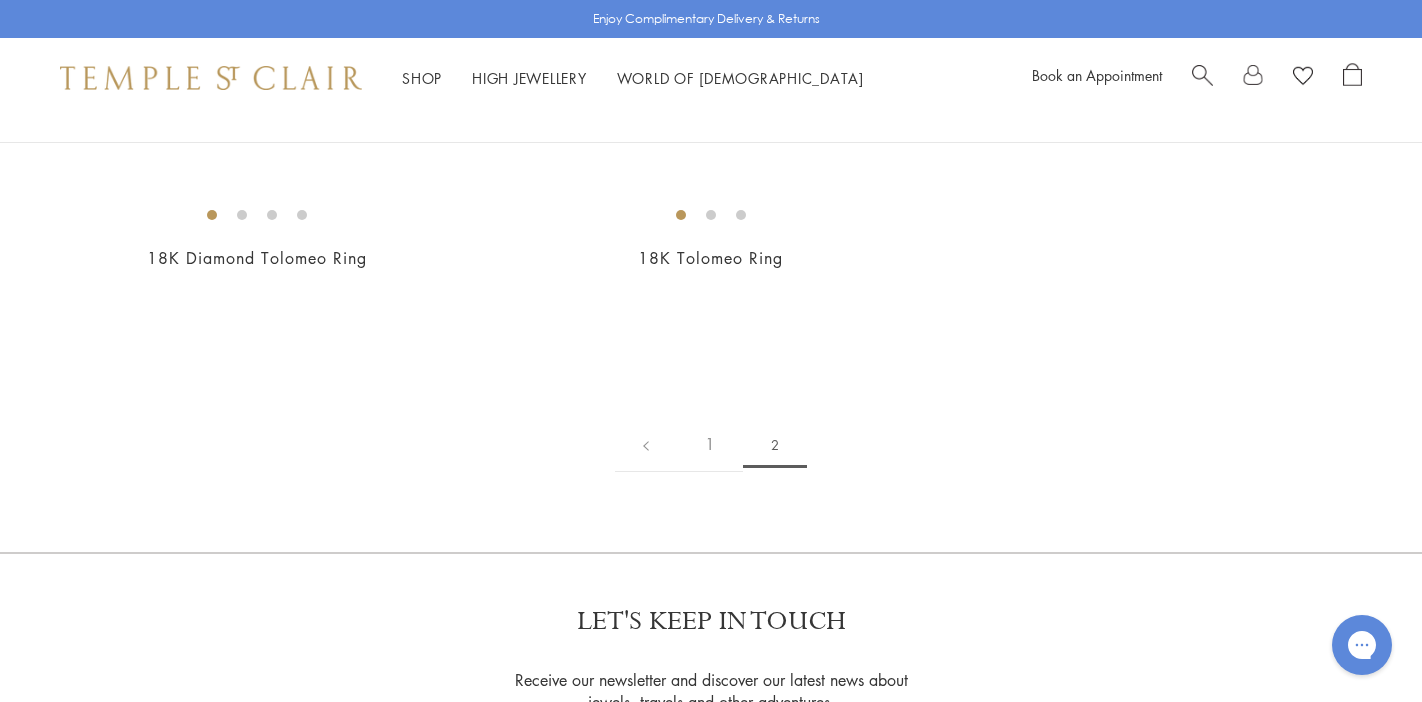 click at bounding box center (0, 0) 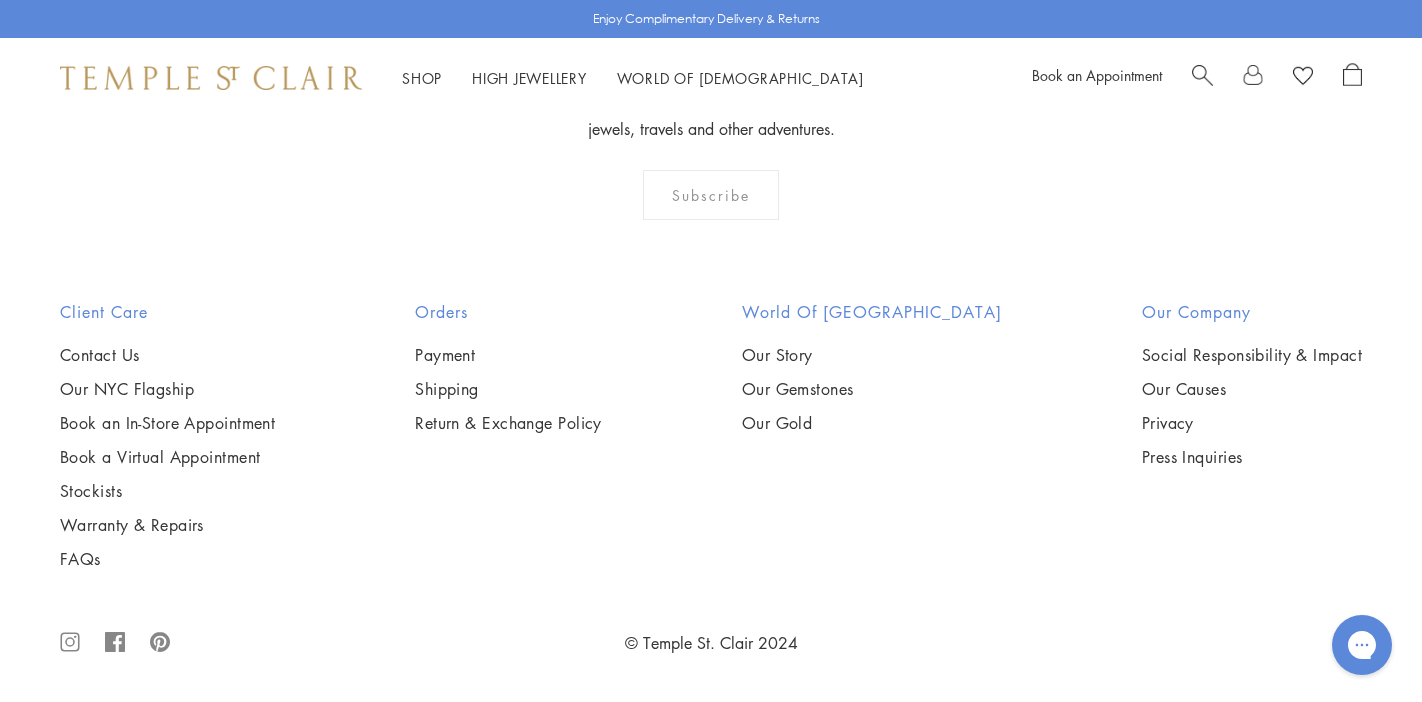 scroll, scrollTop: 3487, scrollLeft: 0, axis: vertical 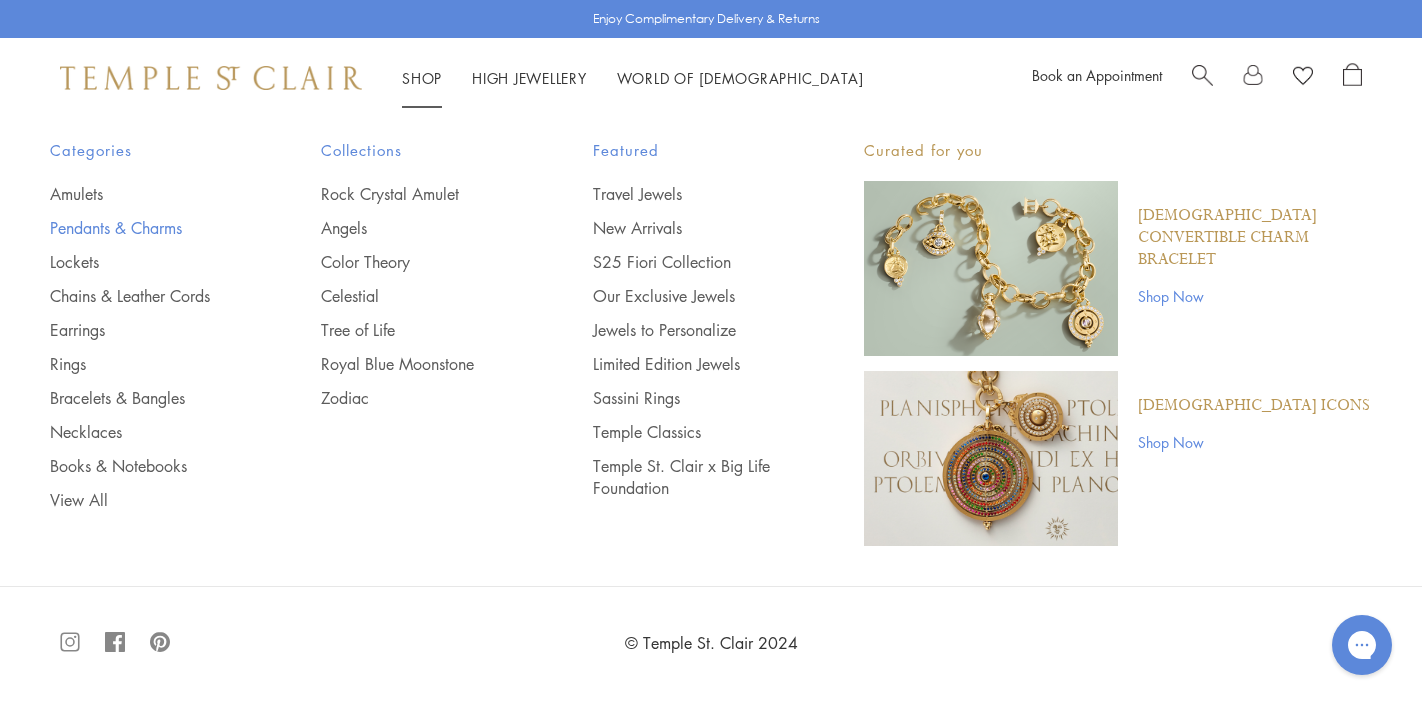 click on "Pendants & Charms" at bounding box center [145, 228] 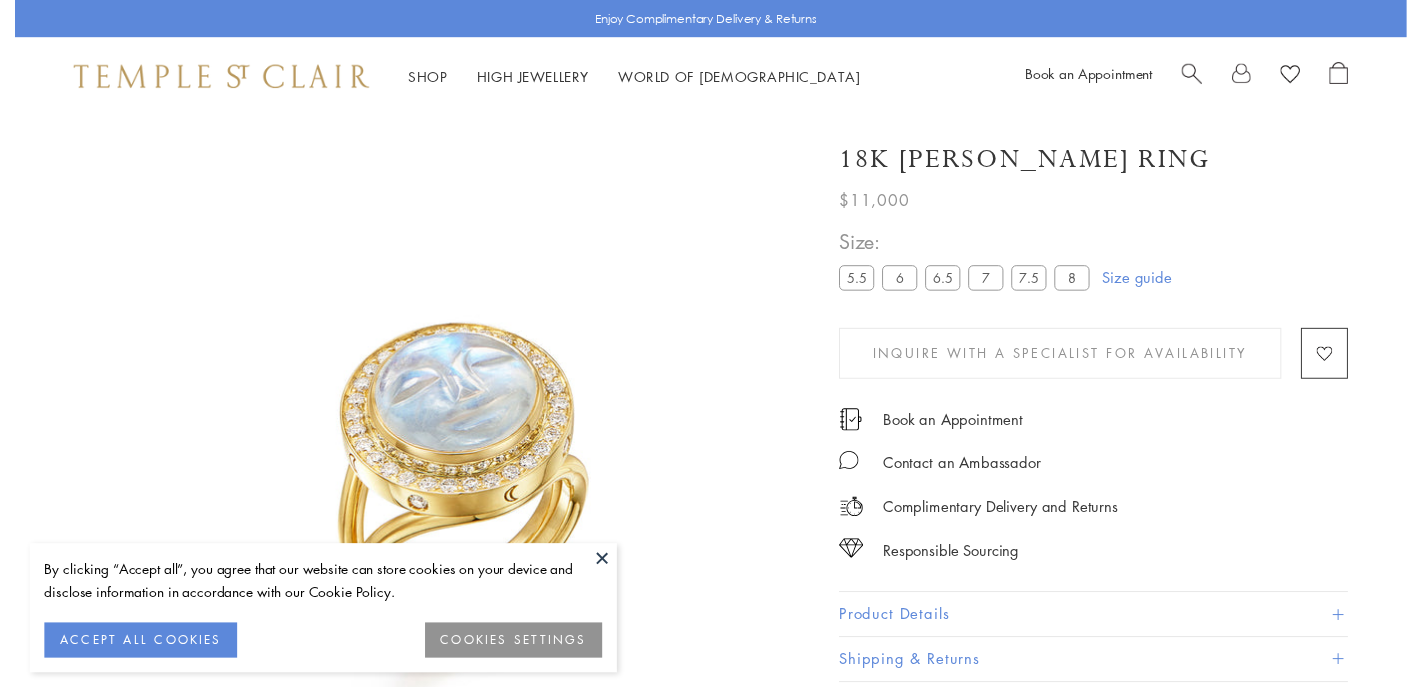 scroll, scrollTop: 32, scrollLeft: 0, axis: vertical 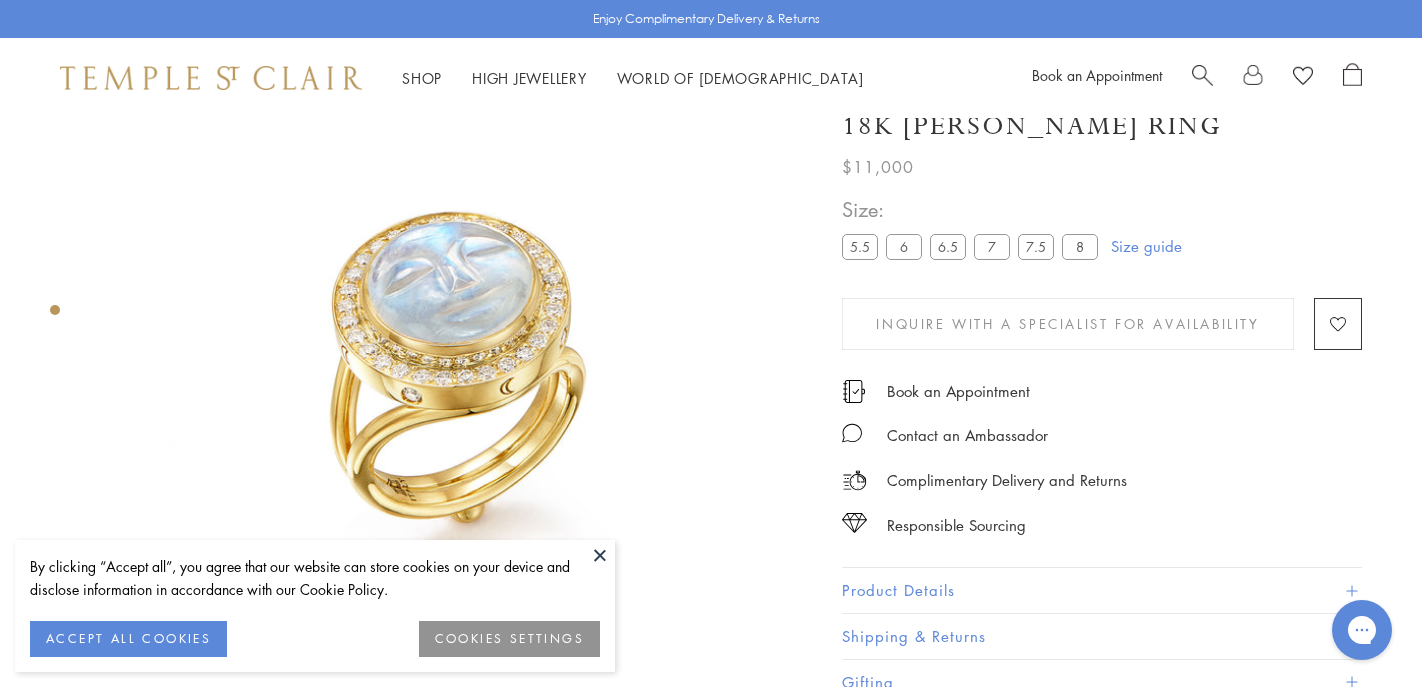 click at bounding box center (600, 555) 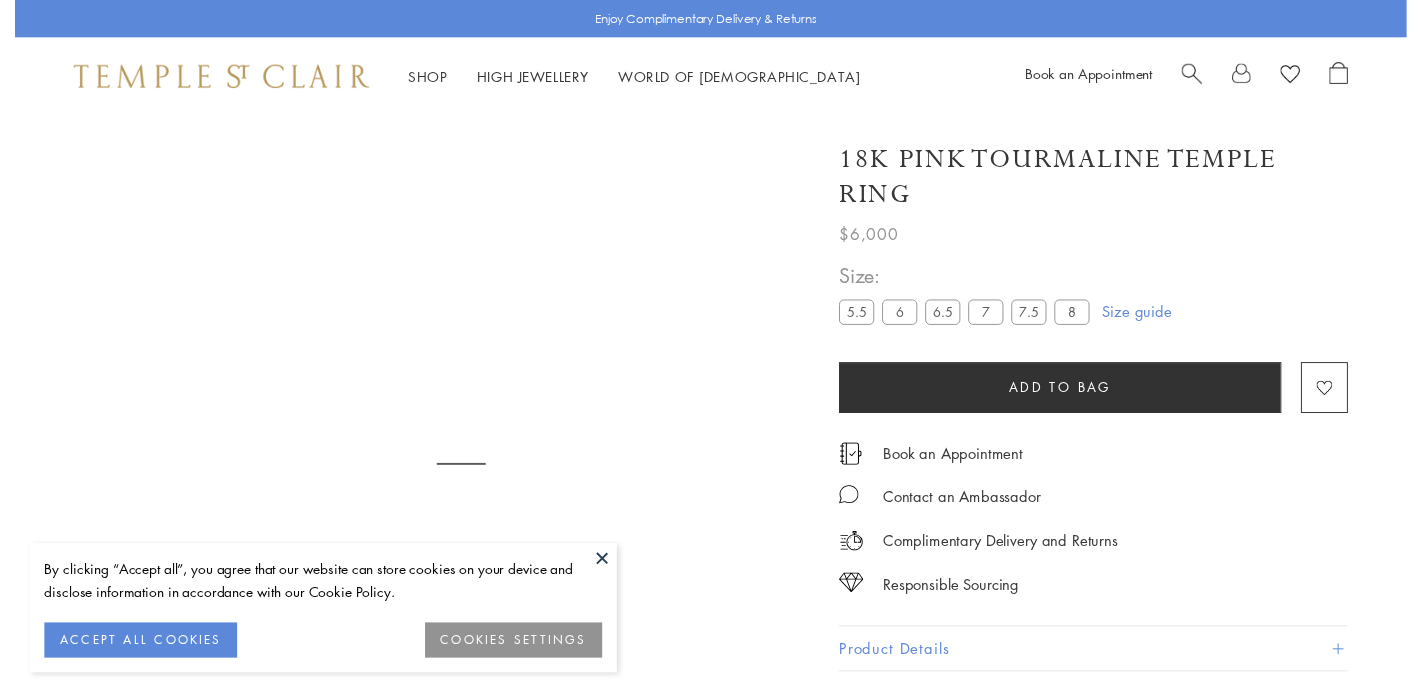 scroll, scrollTop: 117, scrollLeft: 0, axis: vertical 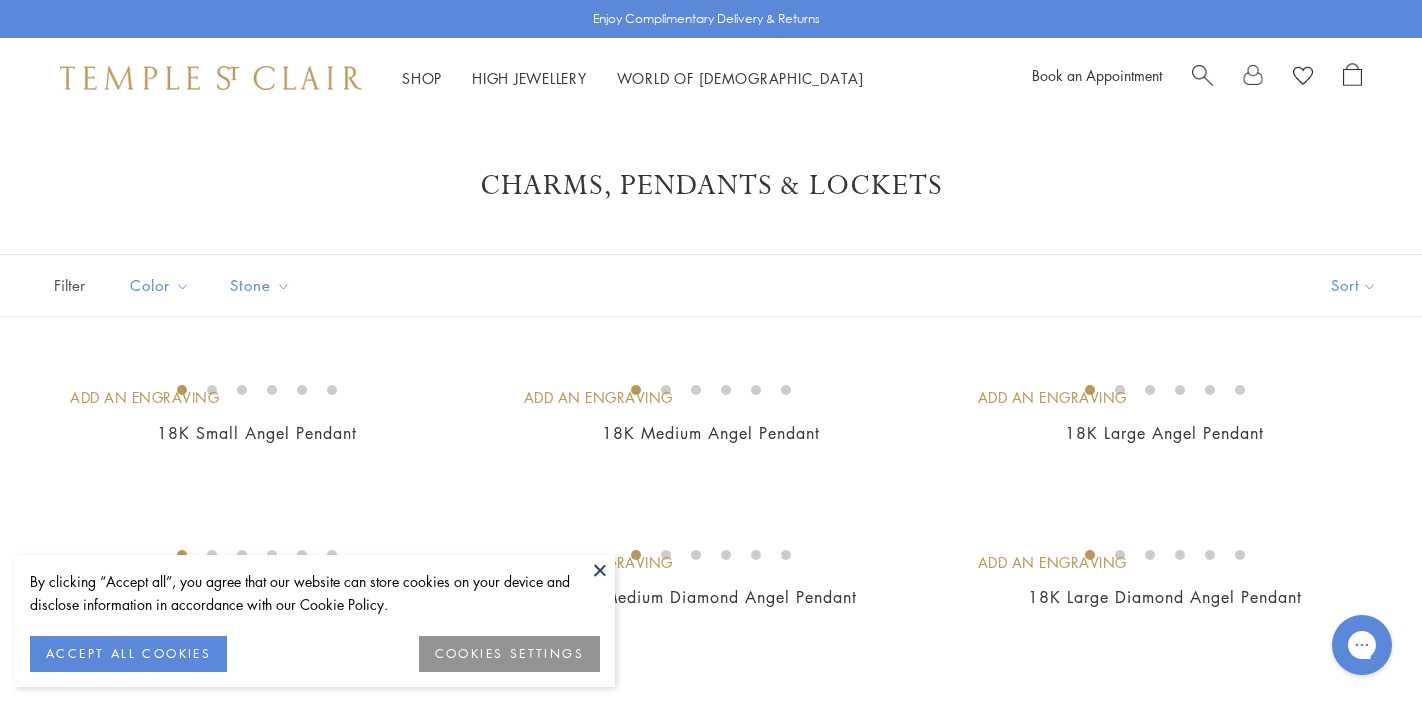 click on "ACCEPT ALL COOKIES" at bounding box center [128, 654] 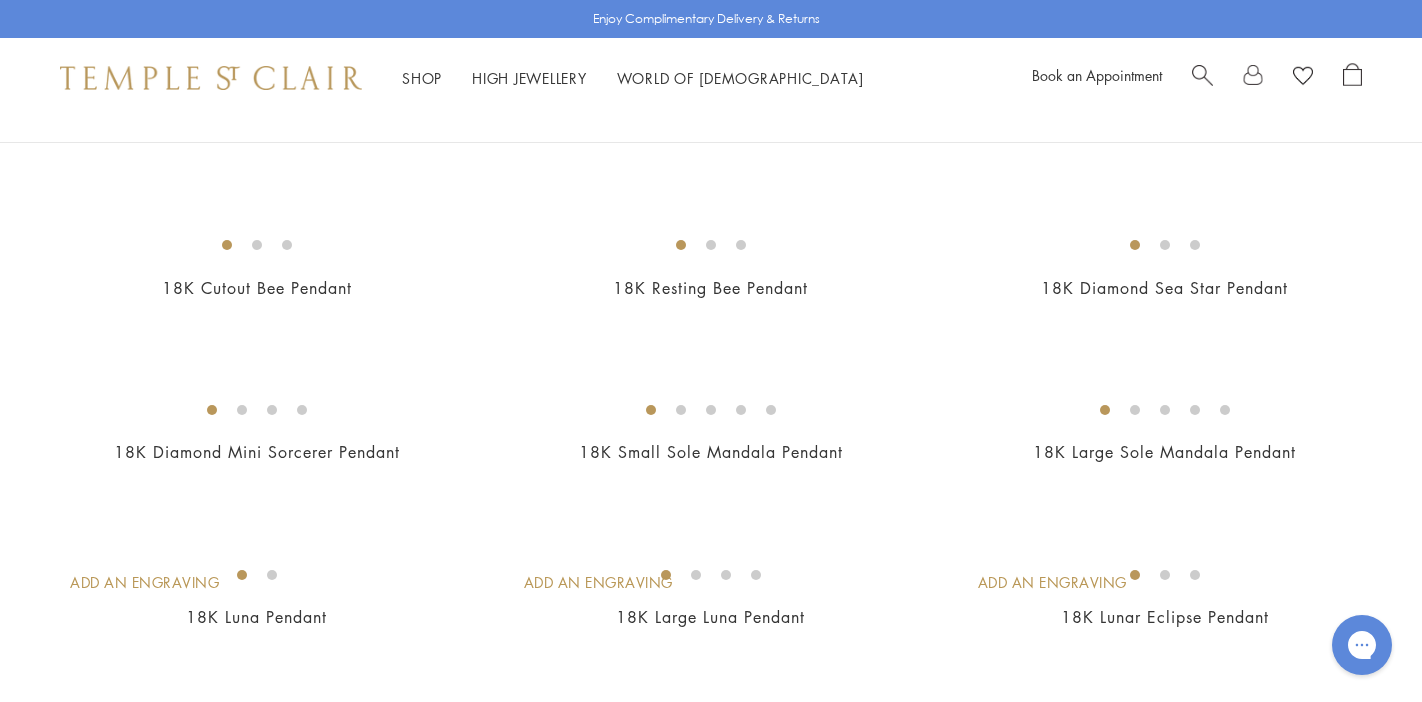 scroll, scrollTop: 2785, scrollLeft: 0, axis: vertical 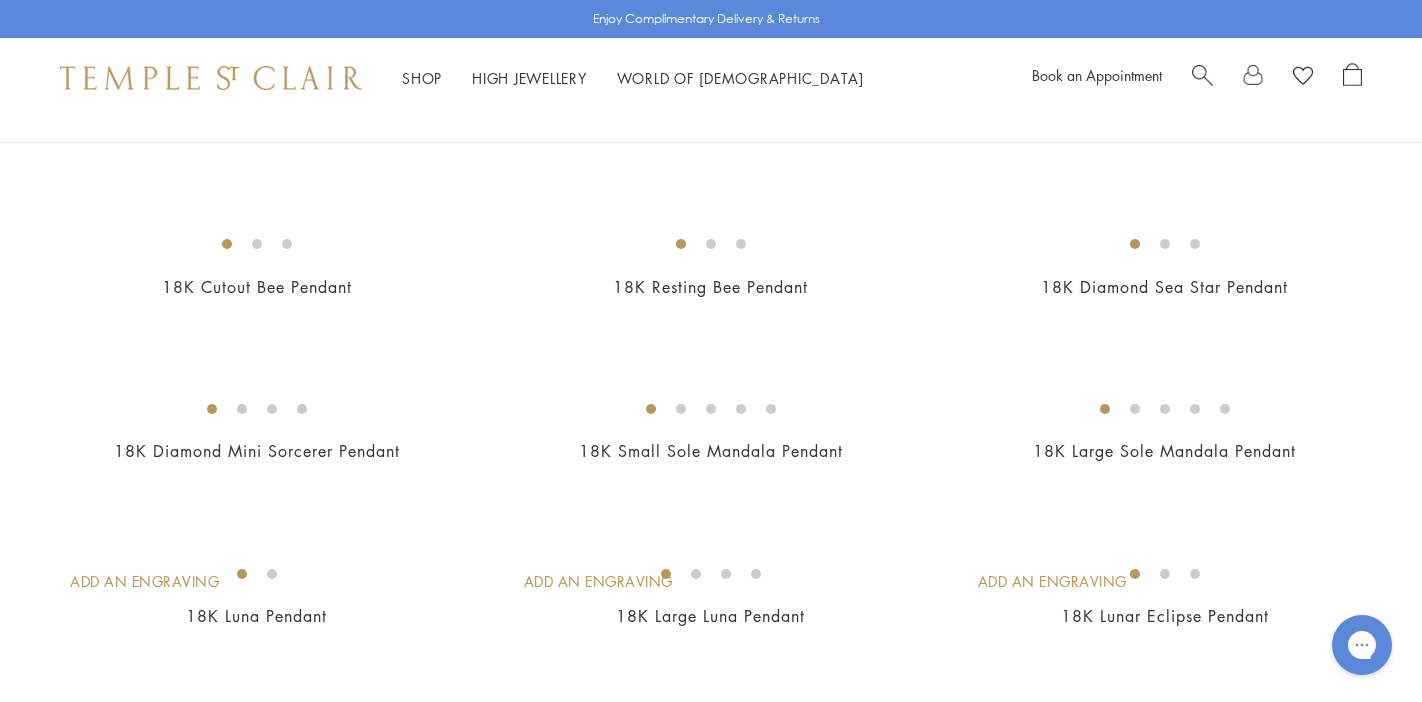 click at bounding box center (0, 0) 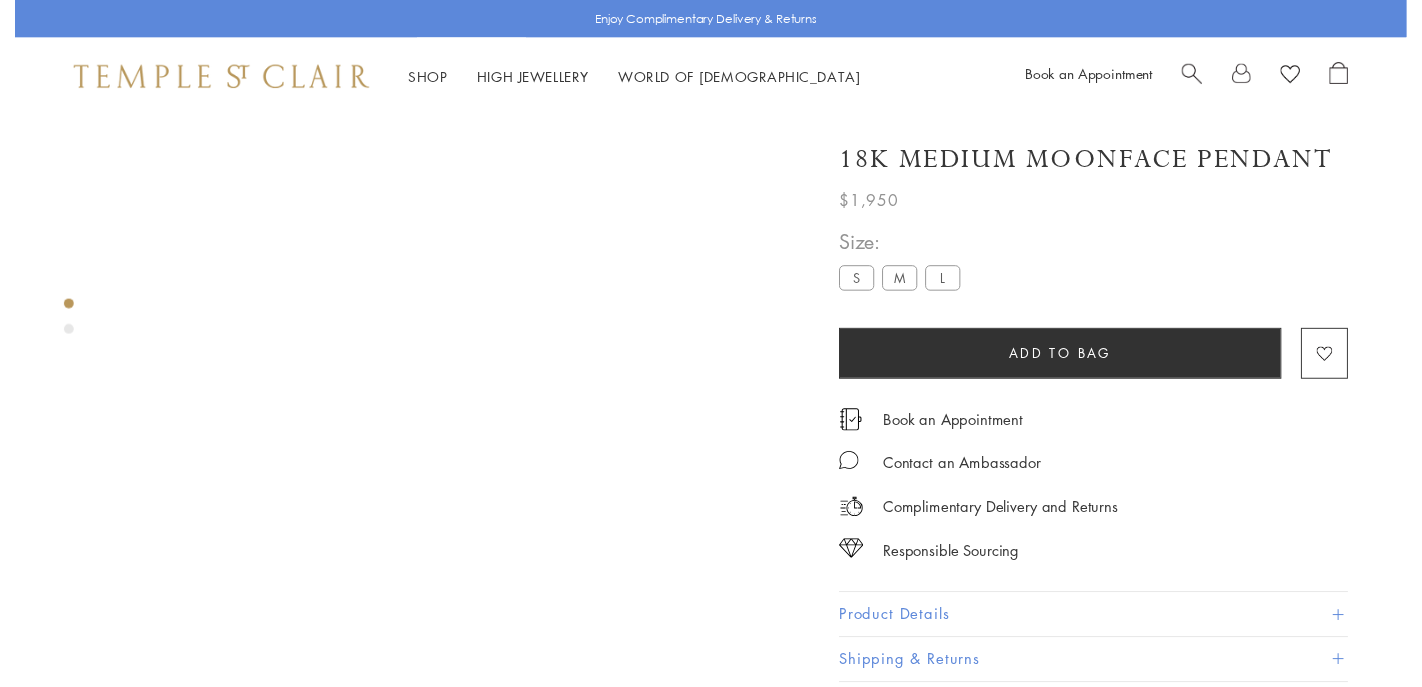 scroll, scrollTop: 117, scrollLeft: 0, axis: vertical 